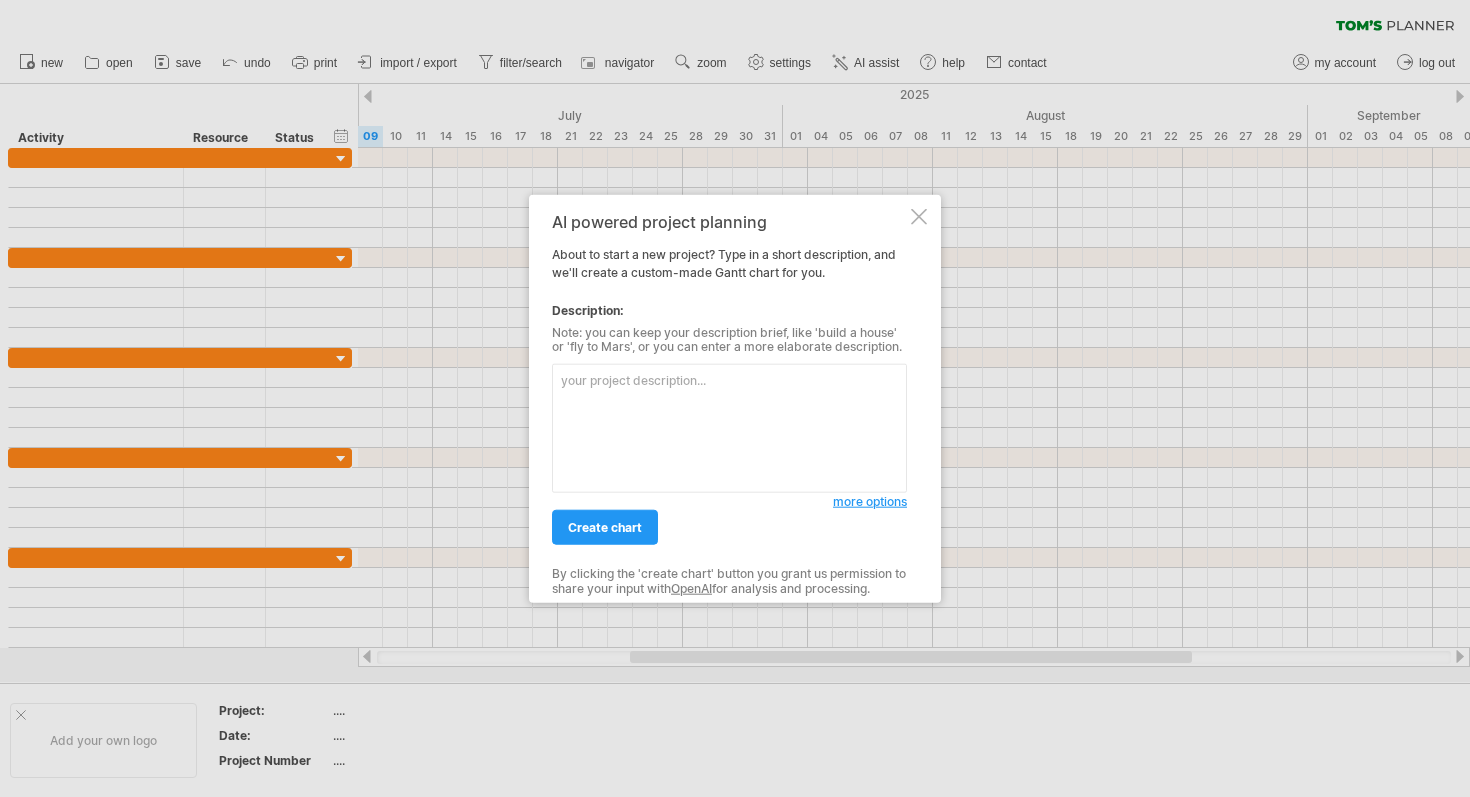 scroll, scrollTop: 0, scrollLeft: 0, axis: both 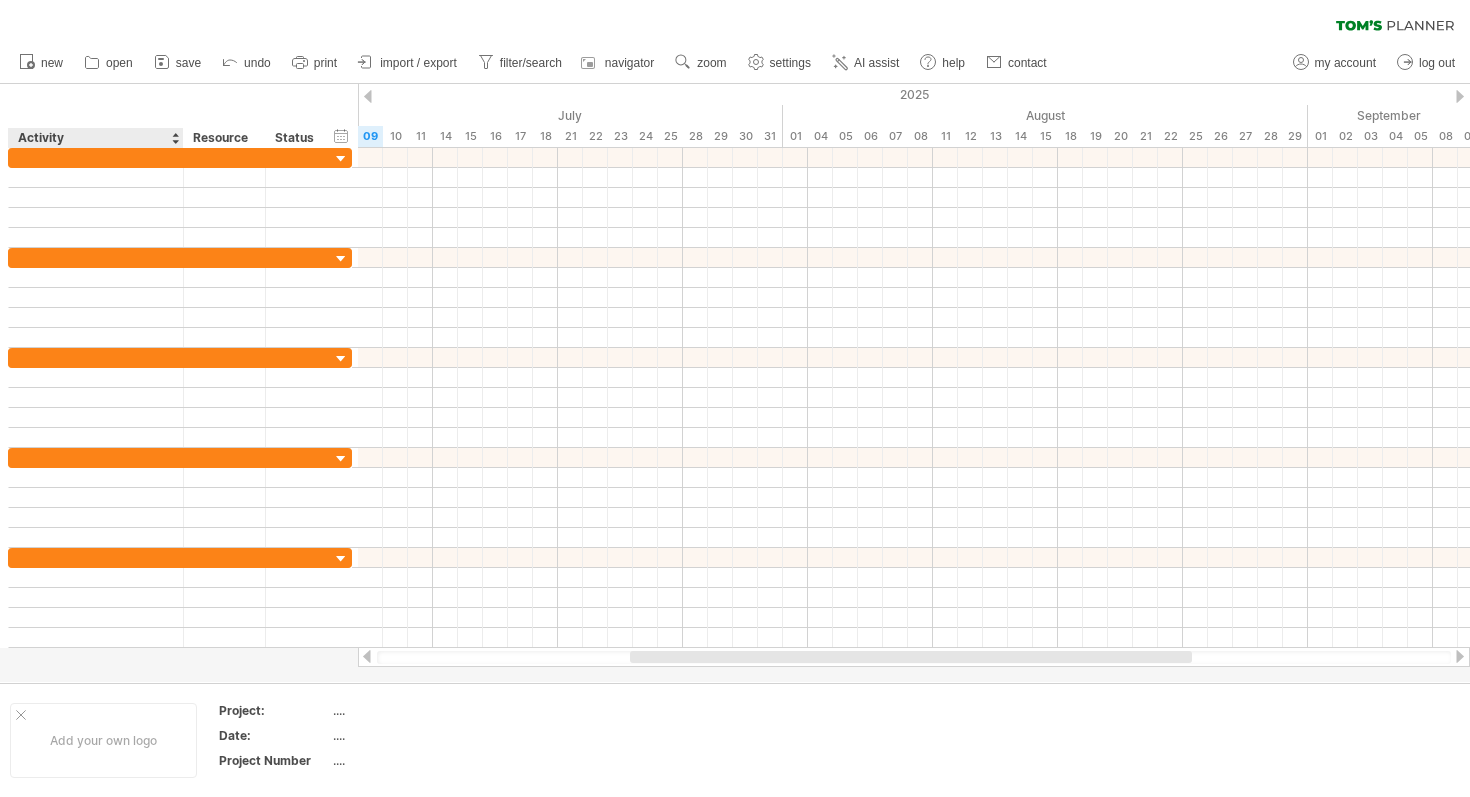click on "Activity" at bounding box center (95, 138) 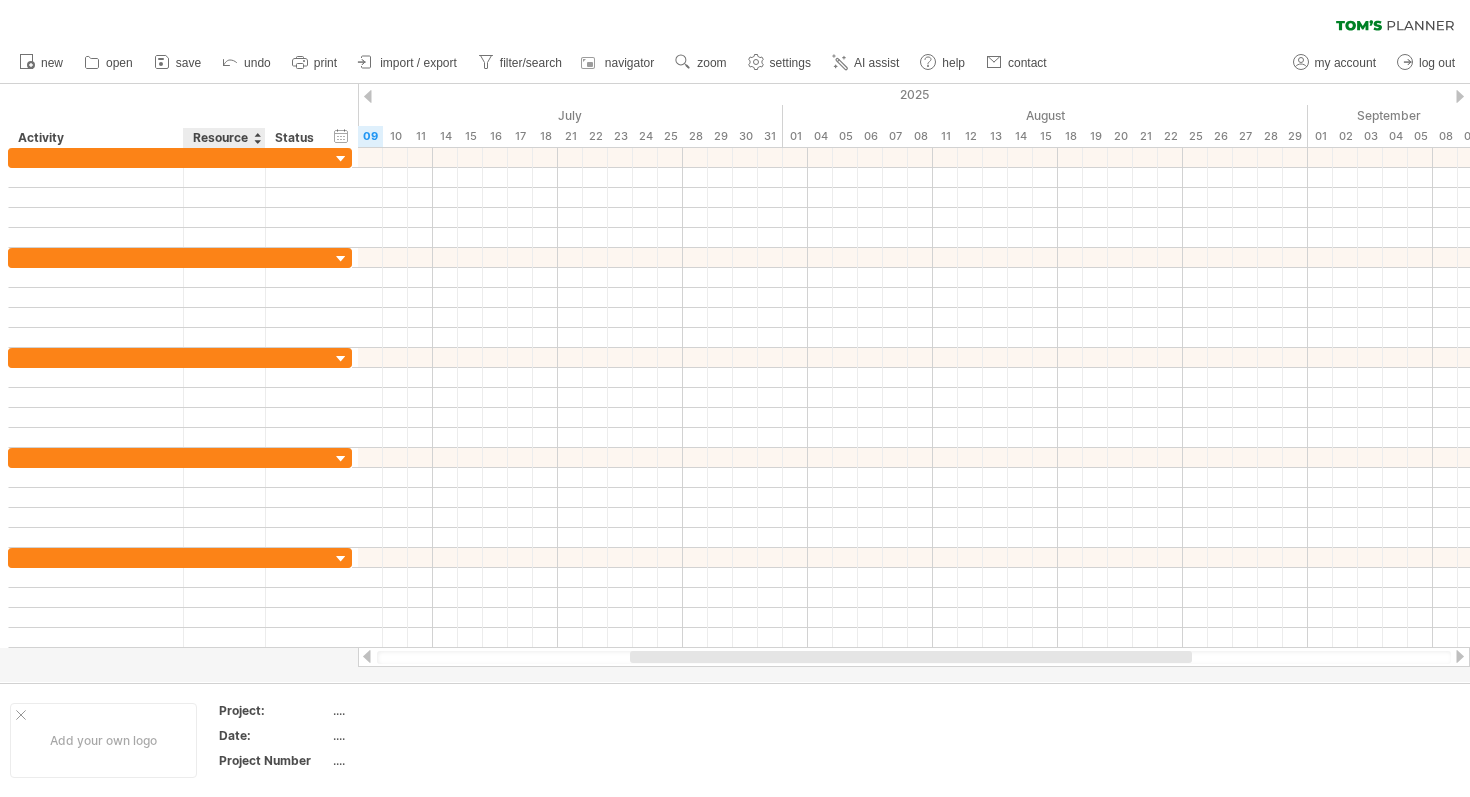 click on "Resource" at bounding box center [223, 138] 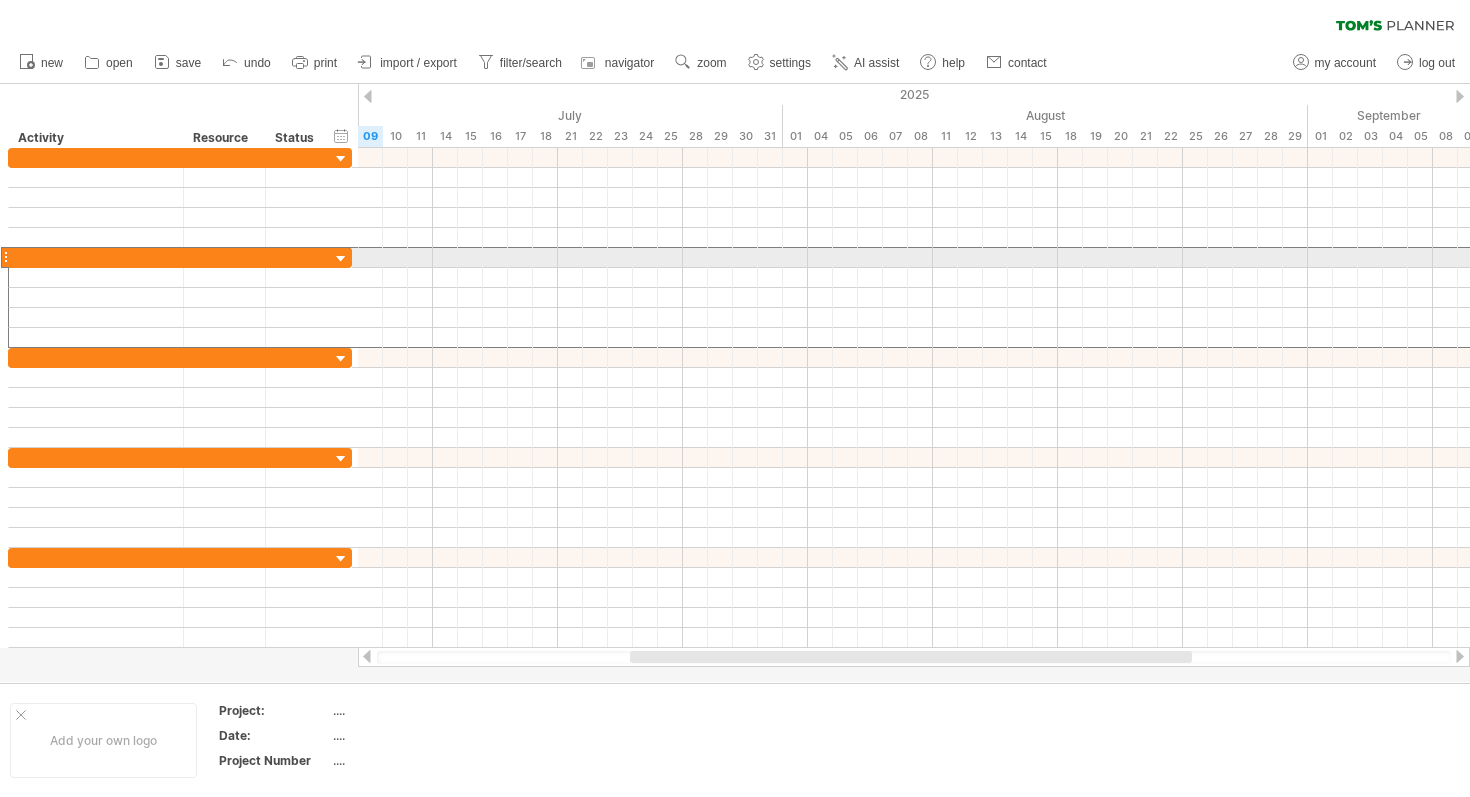 click at bounding box center (5, 257) 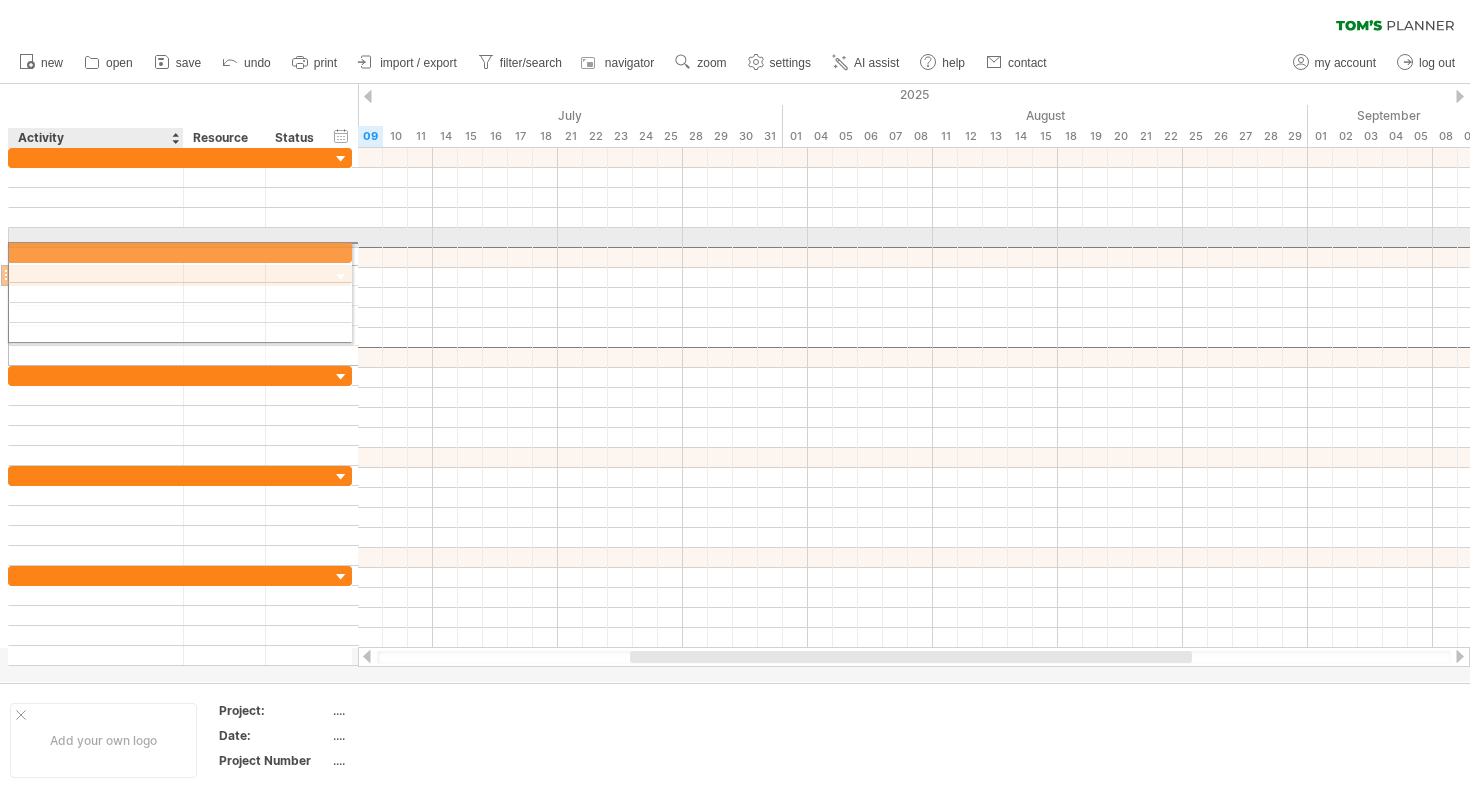 drag, startPoint x: 6, startPoint y: 256, endPoint x: 21, endPoint y: 249, distance: 16.552946 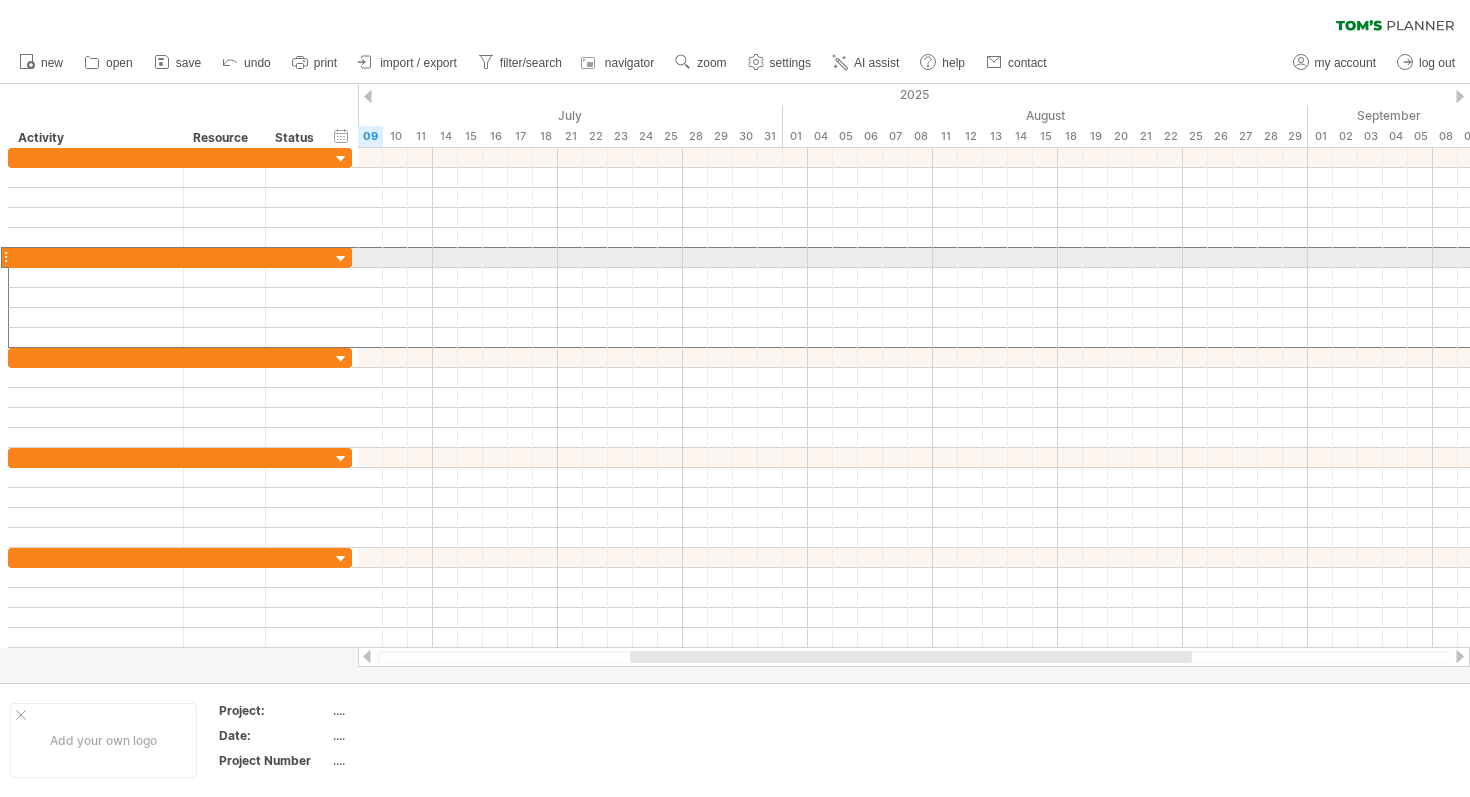 click at bounding box center [5, 257] 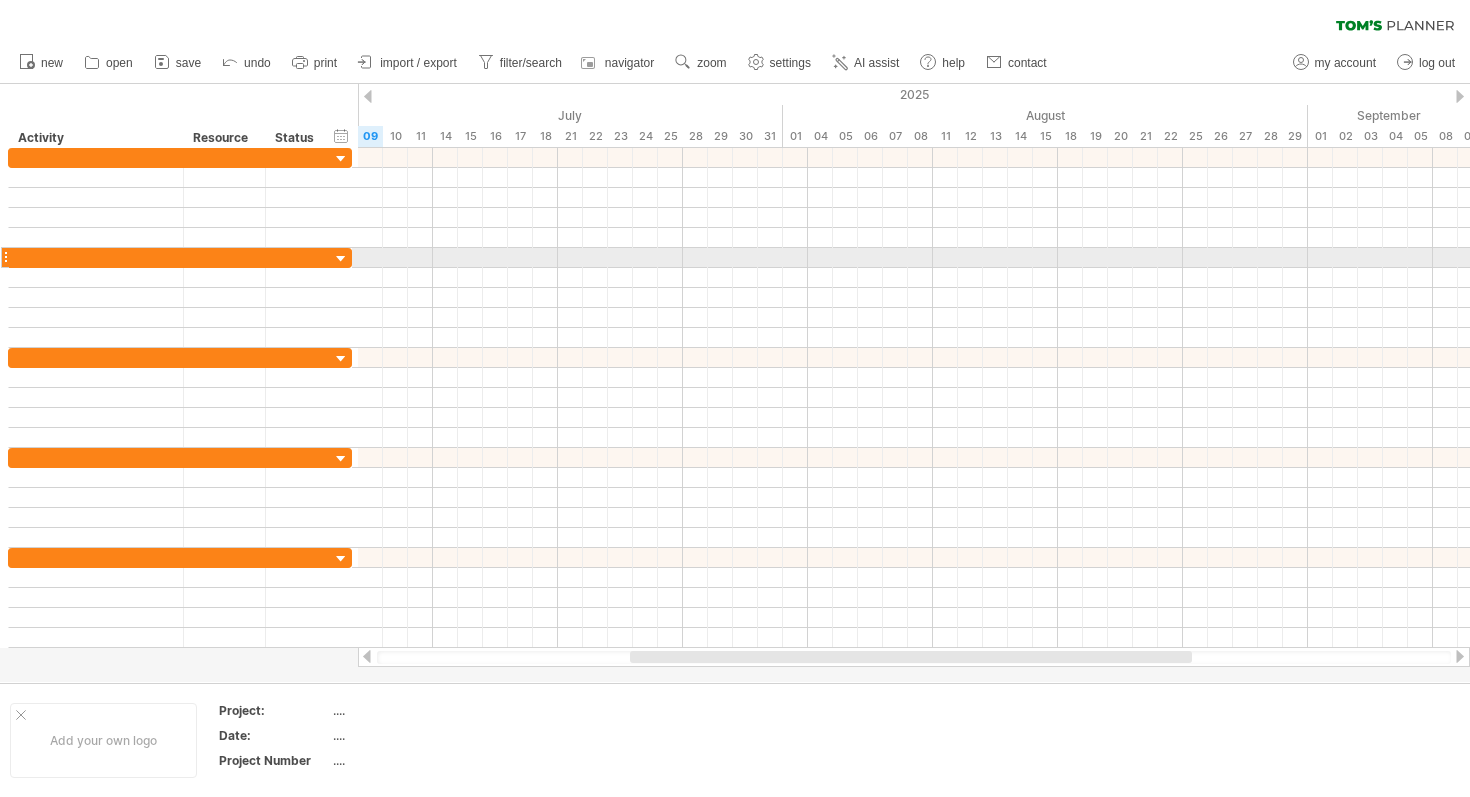 click at bounding box center [5, 257] 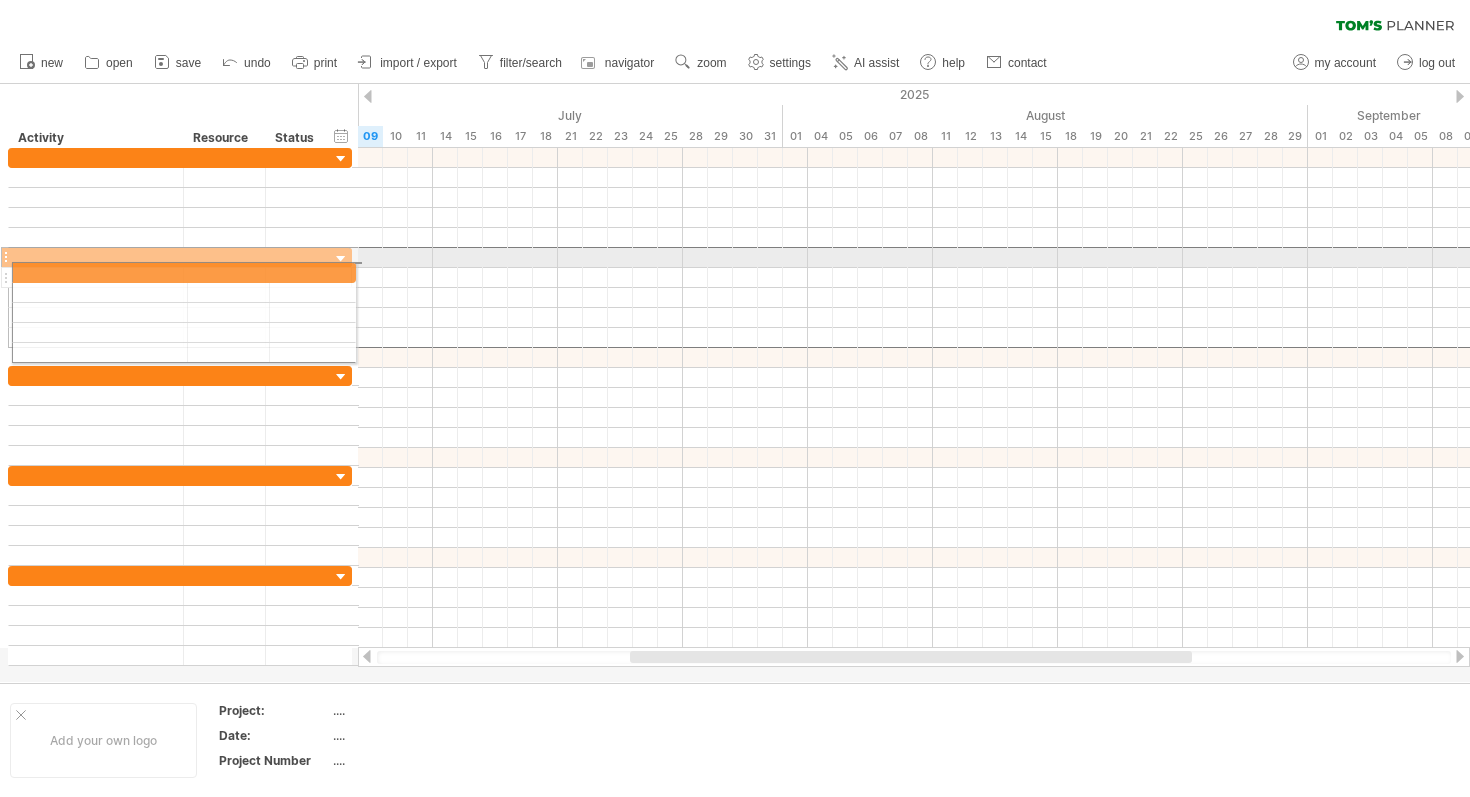 drag, startPoint x: 7, startPoint y: 255, endPoint x: 7, endPoint y: 269, distance: 14 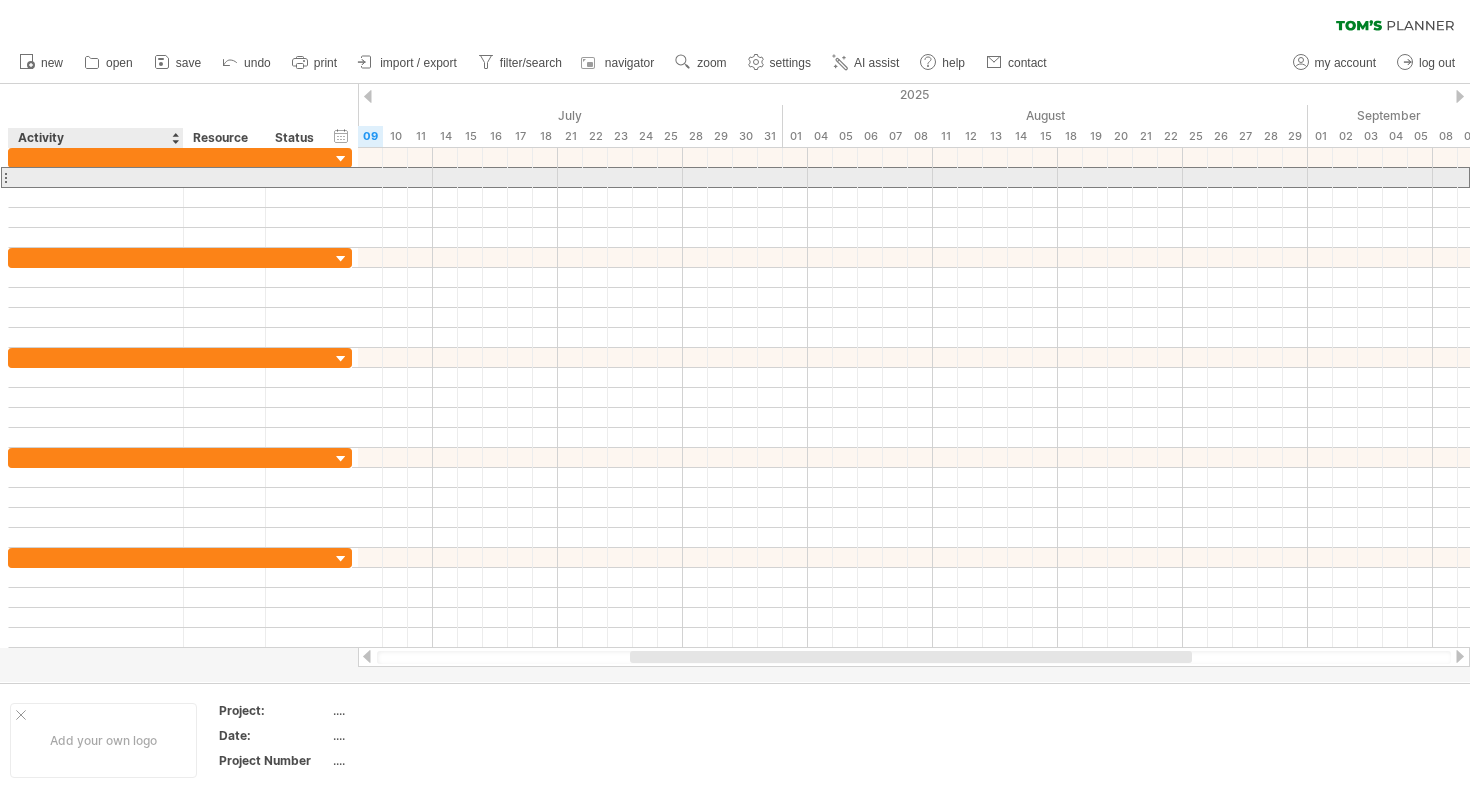 click at bounding box center (96, 177) 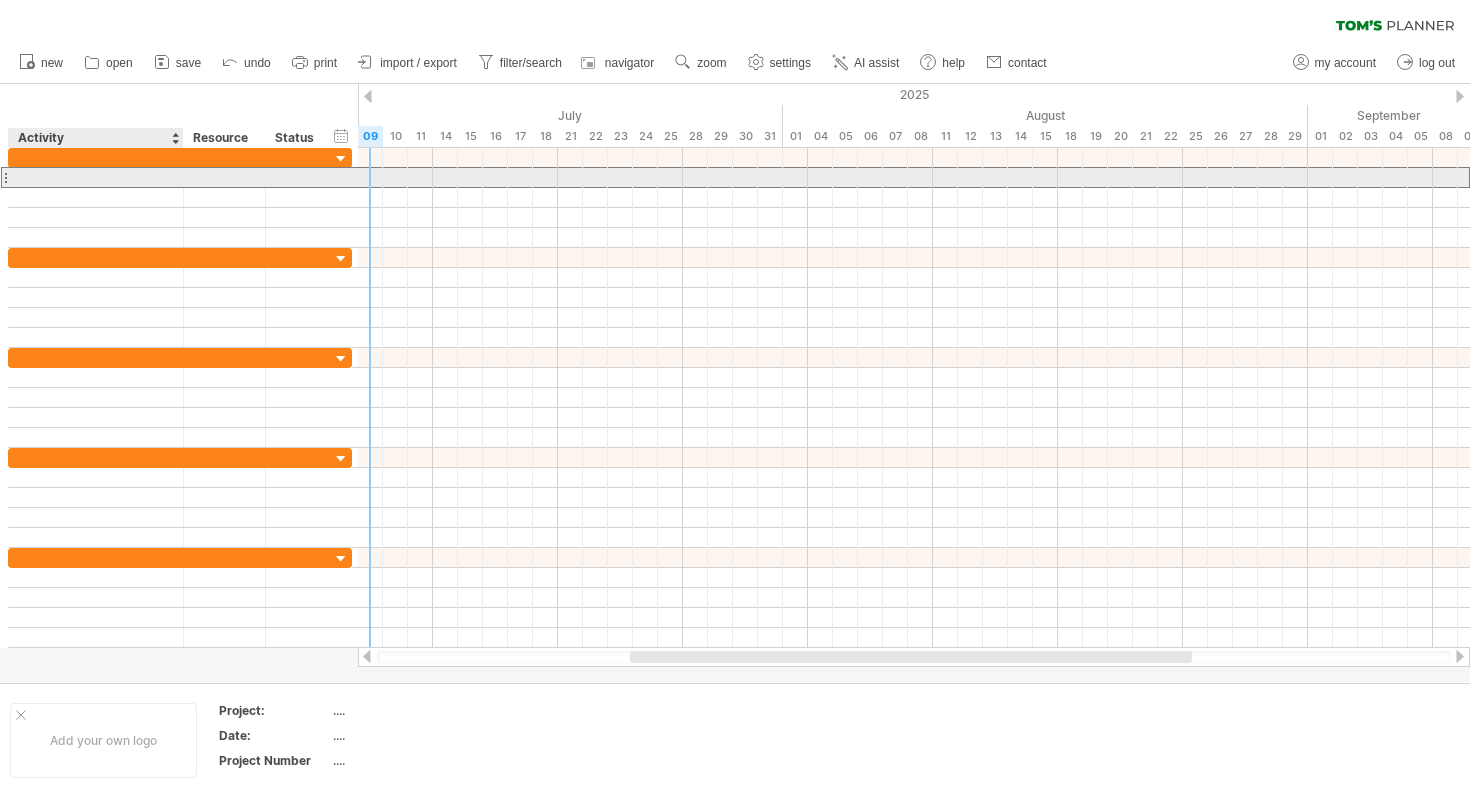 click at bounding box center [96, 177] 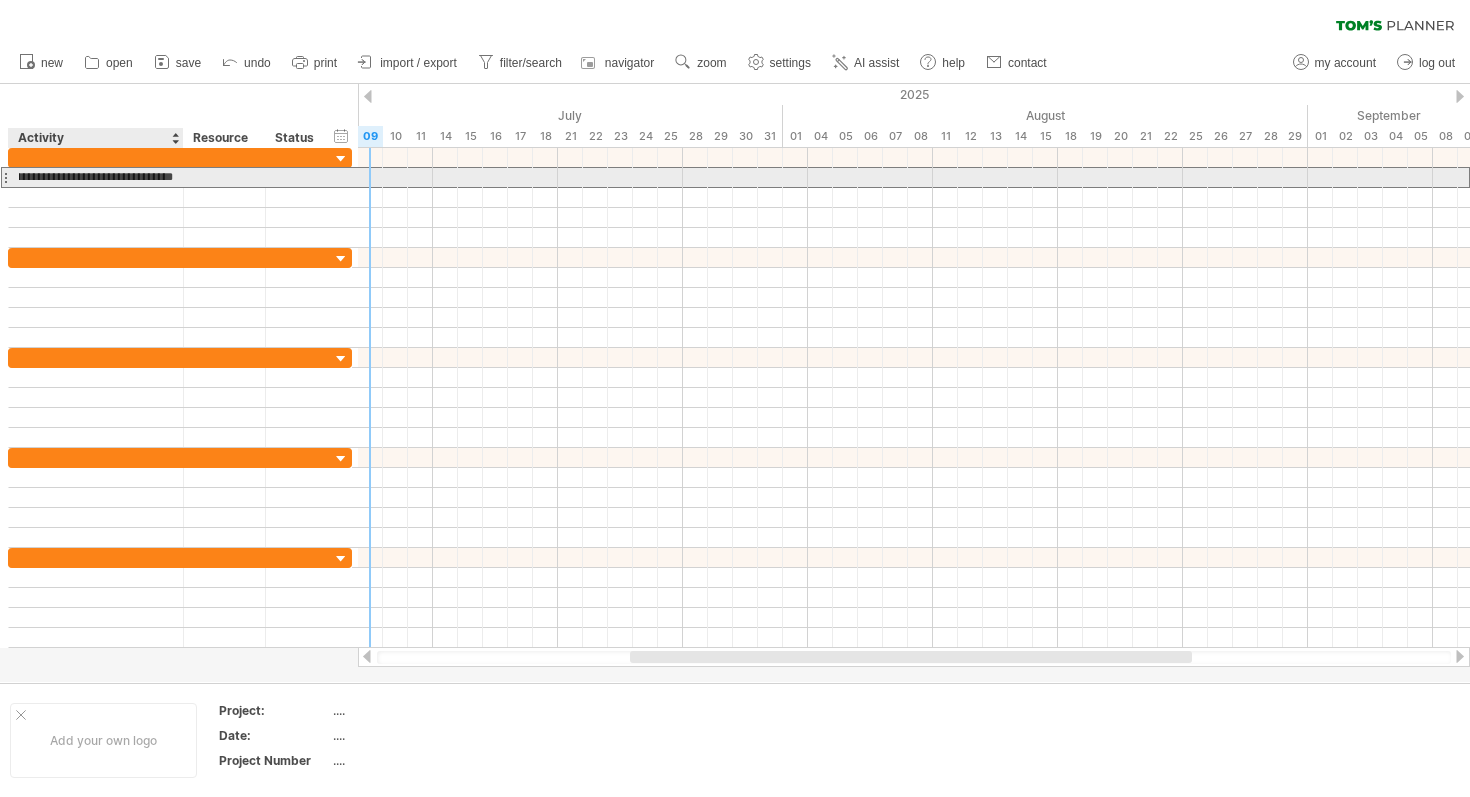scroll, scrollTop: 0, scrollLeft: 982, axis: horizontal 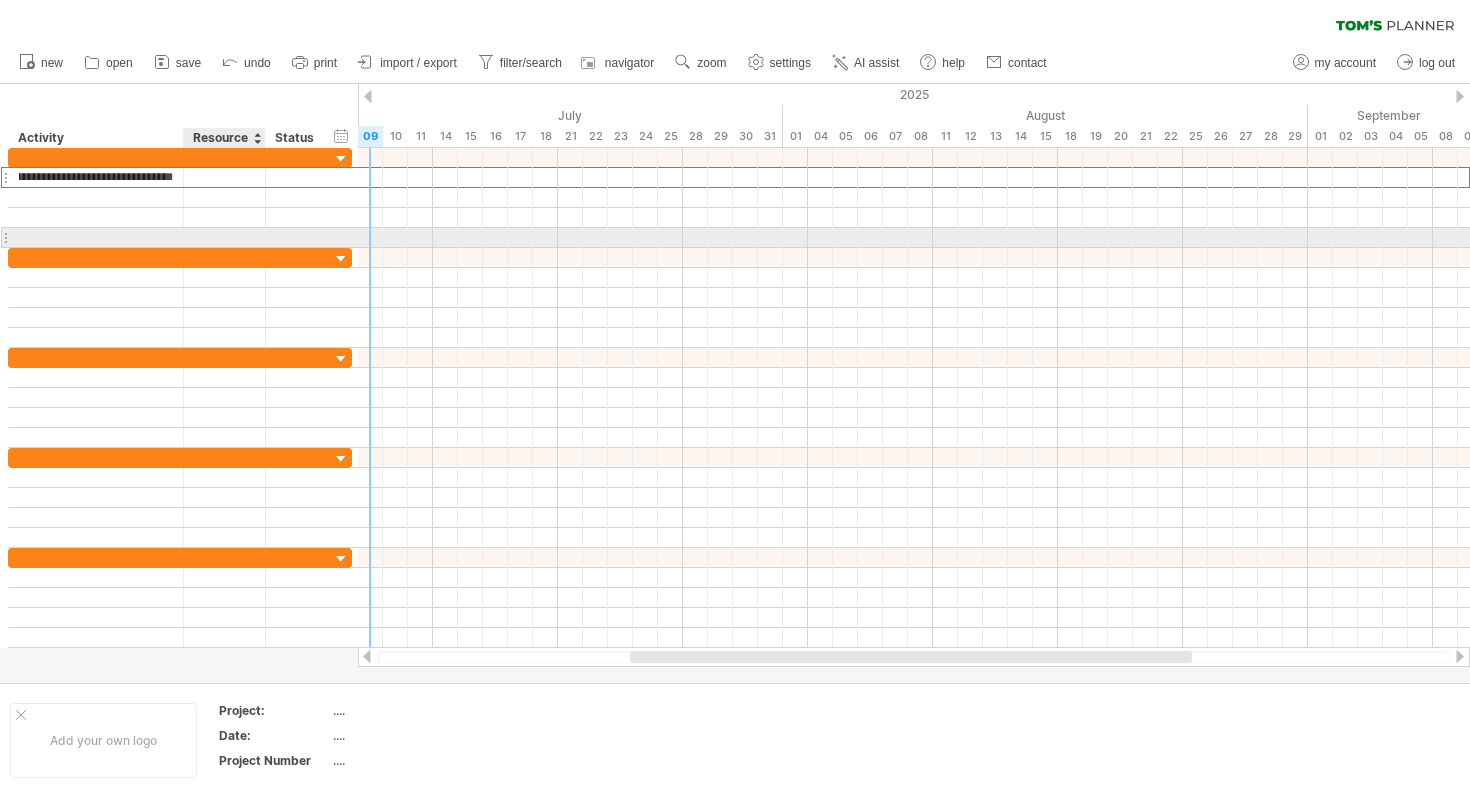 click at bounding box center (96, 237) 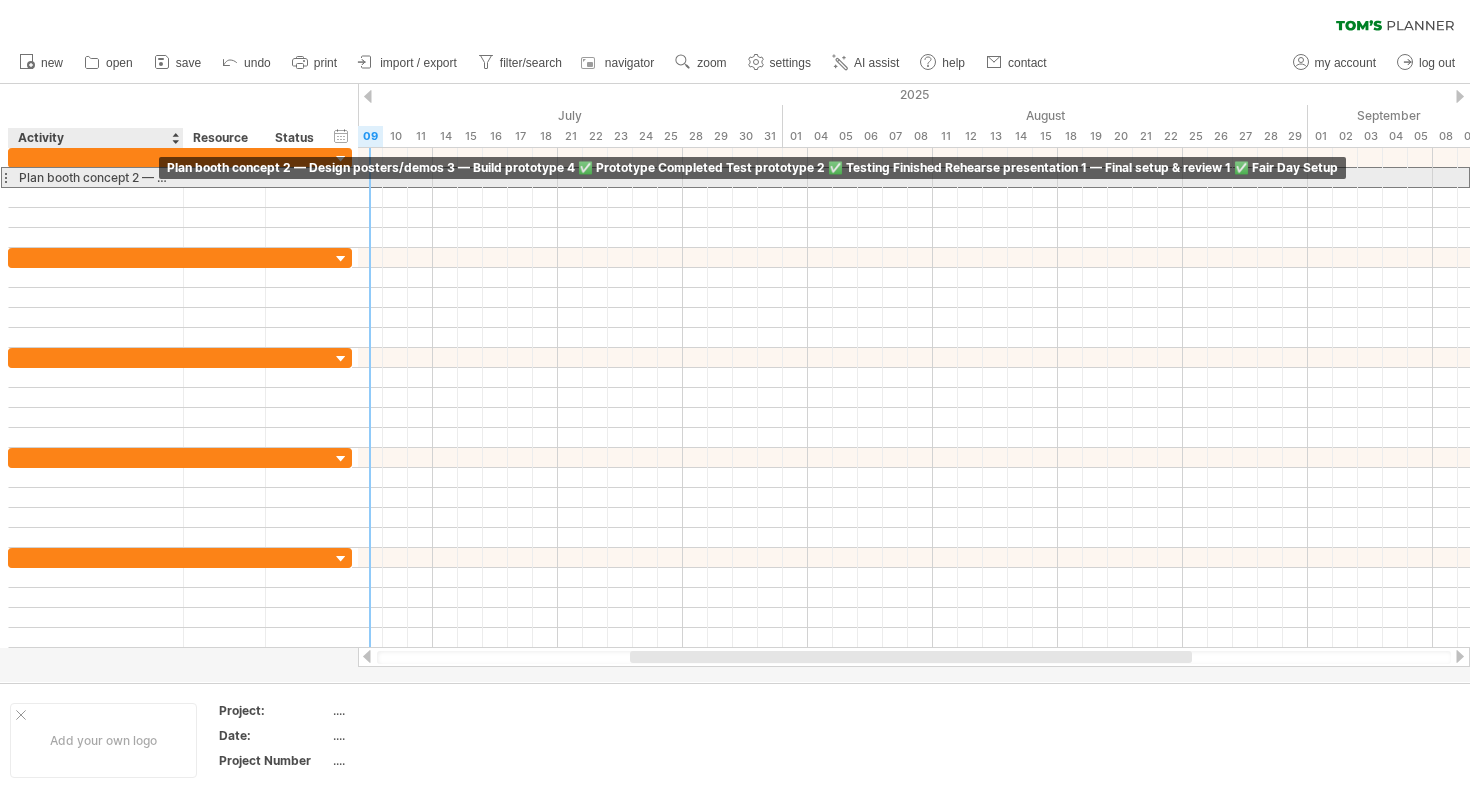 click on "Plan booth concept 2 — Design posters/demos 3 — Build prototype 4 ✅ Prototype Completed Test prototype 2 ✅ Testing Finished Rehearse presentation 1 — Final setup & review 1 ✅ Fair Day Setup" at bounding box center (96, 177) 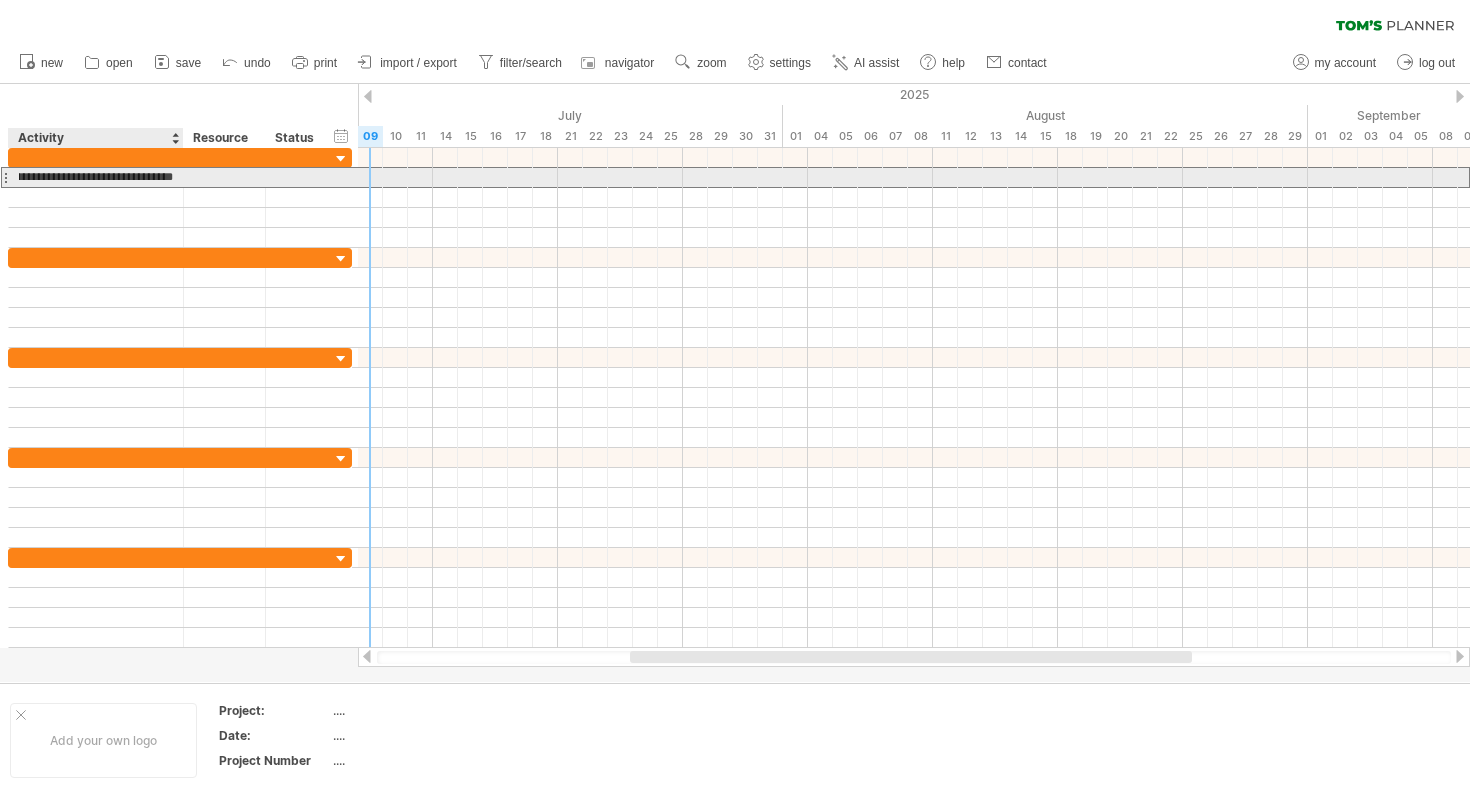 scroll, scrollTop: 0, scrollLeft: 0, axis: both 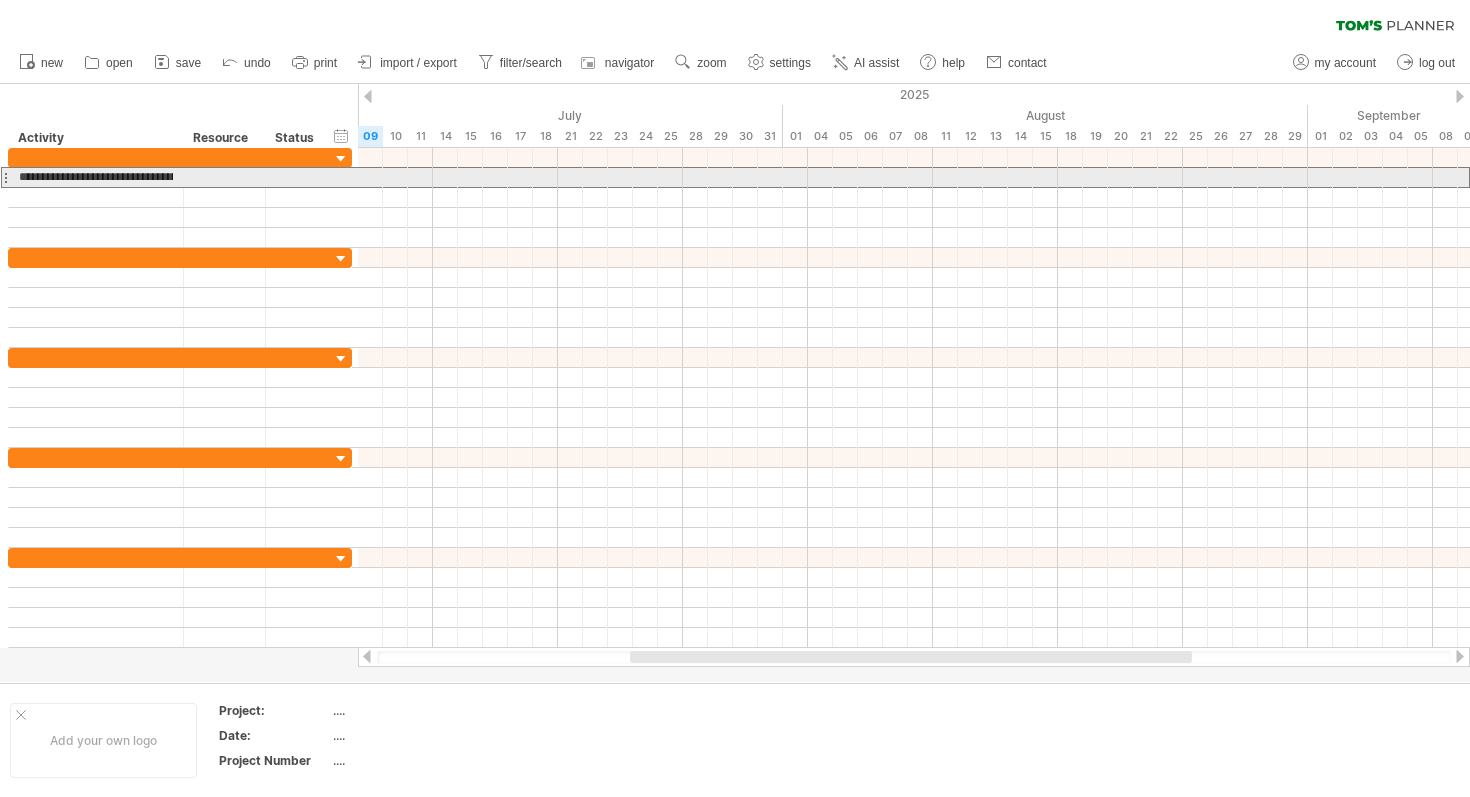 click at bounding box center [5, 177] 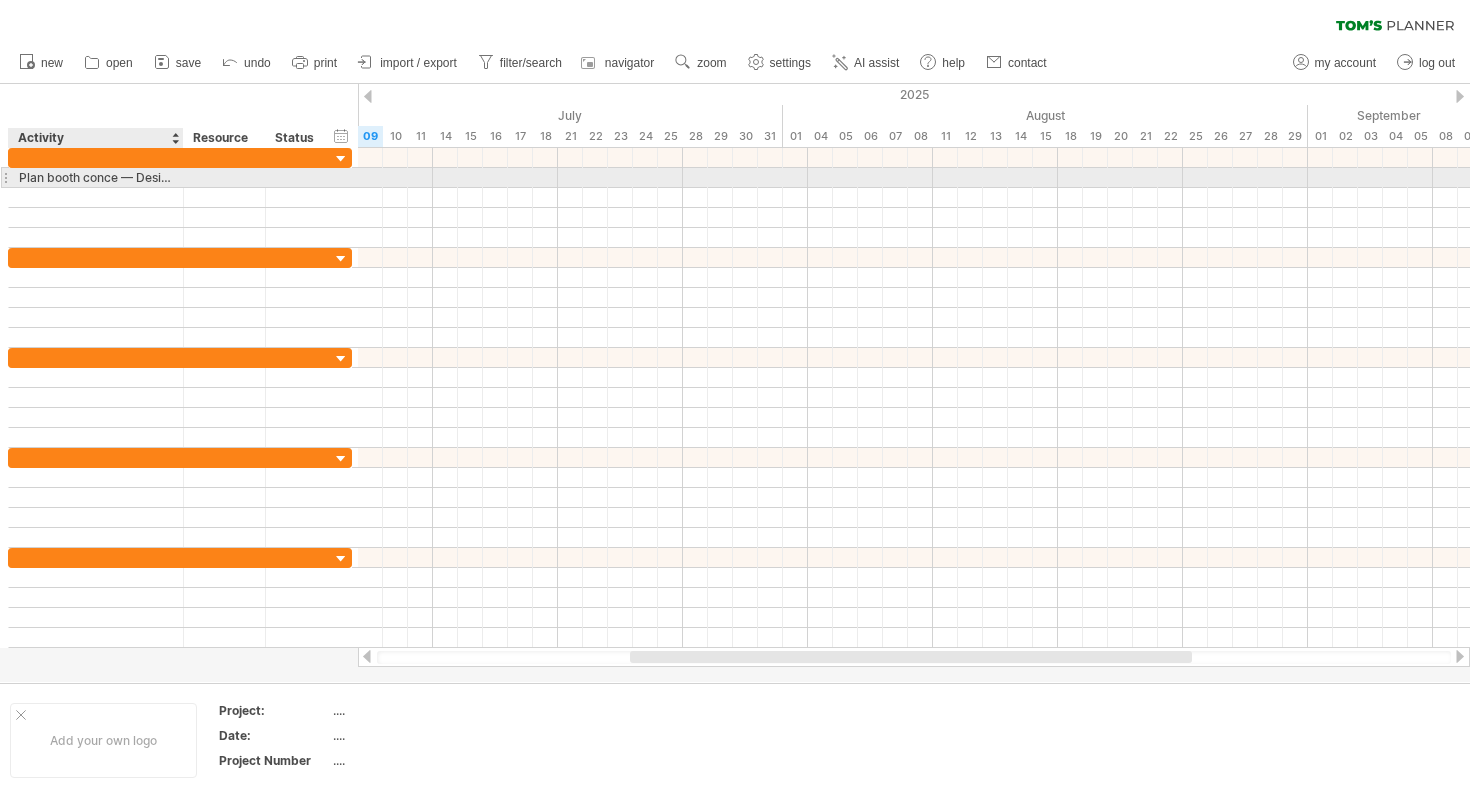click on "Plan booth conce — Design posters/demos 3 — Build prototype 4 ✅ Prototype Completed Test prototype 2 ✅ Testing Finished Rehearse presentation 1 — Final setup & review 1 ✅ Fair Day Setup" at bounding box center (96, 177) 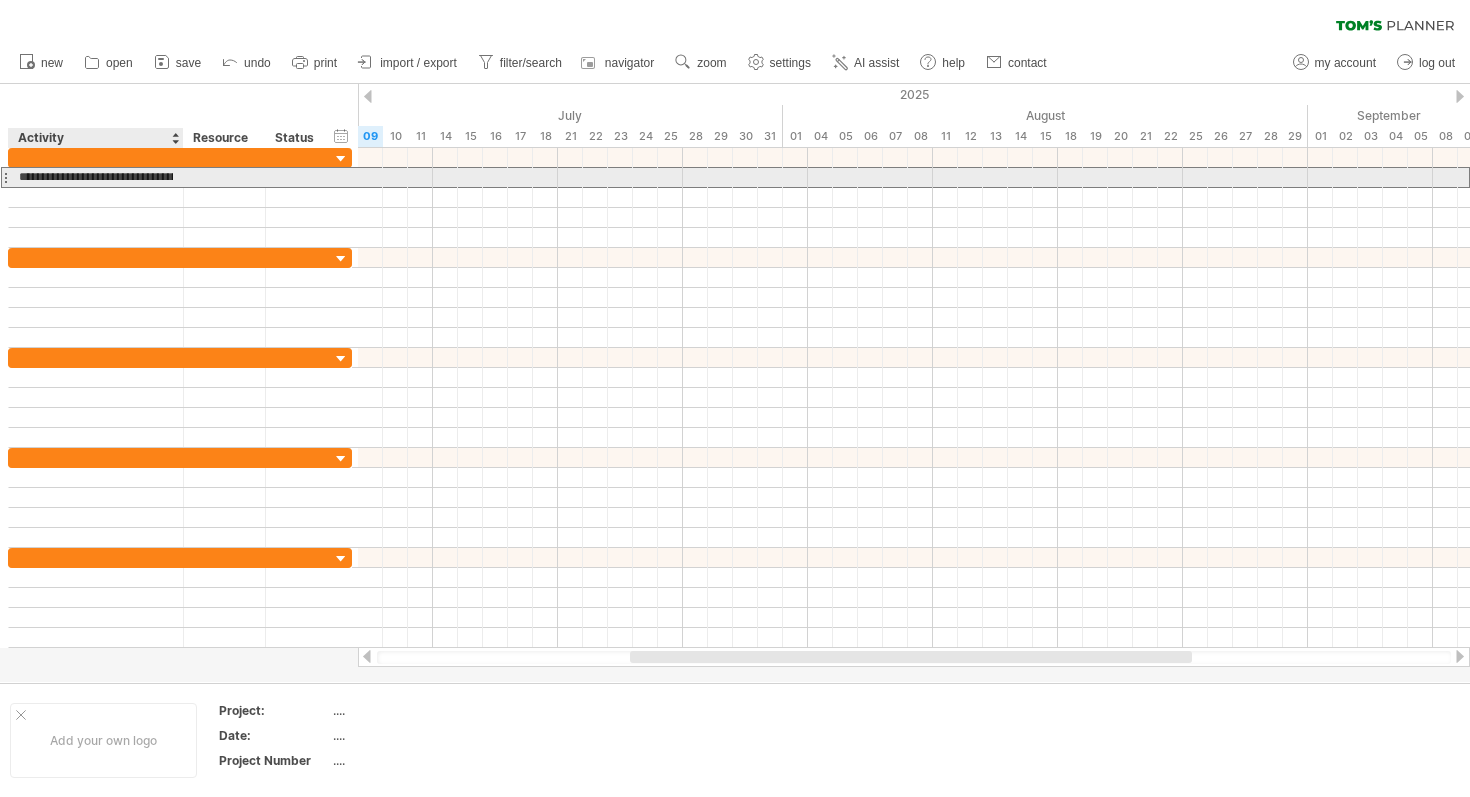 click on "**********" at bounding box center [96, 177] 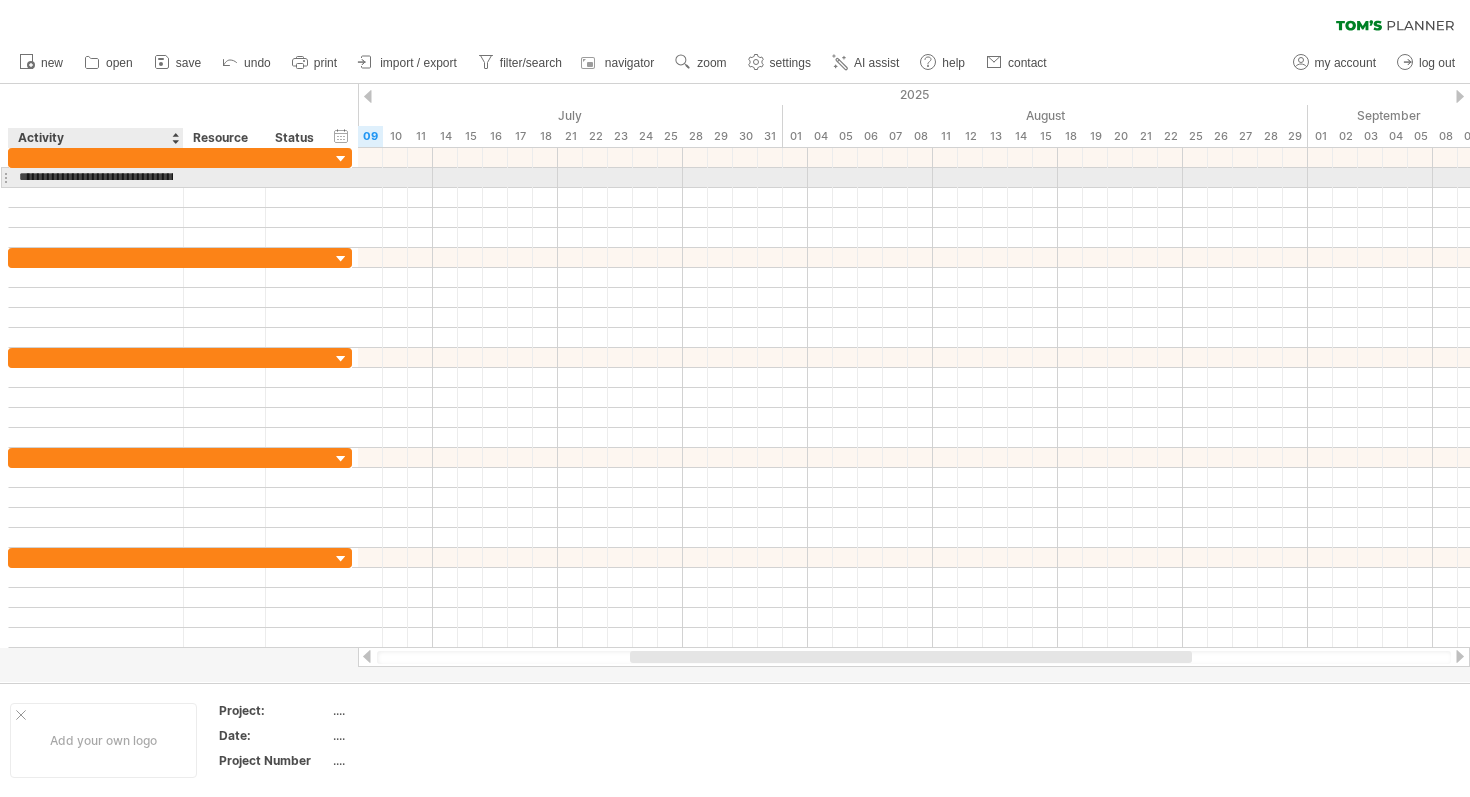click on "**********" at bounding box center (96, 177) 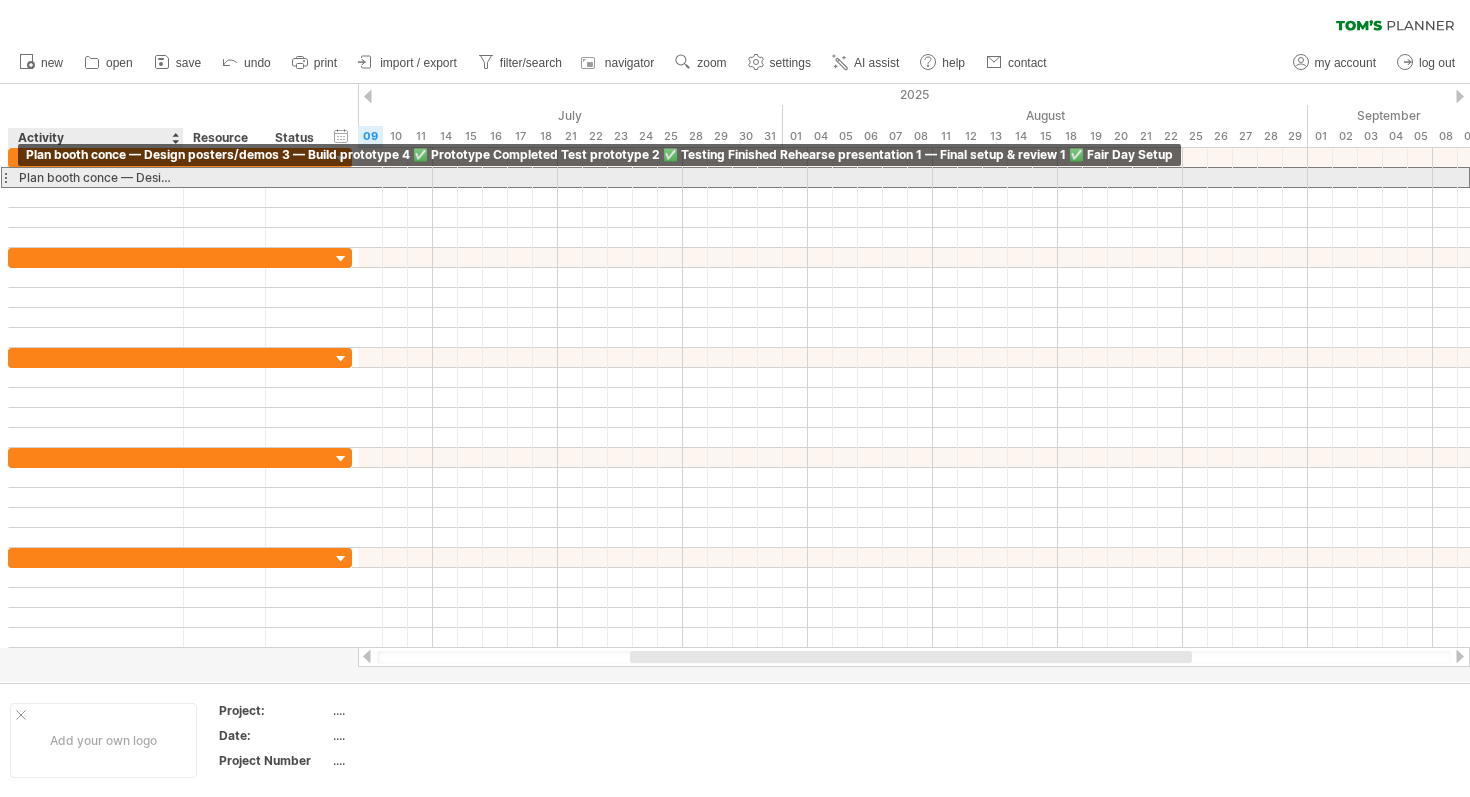 drag, startPoint x: 19, startPoint y: 173, endPoint x: 136, endPoint y: 178, distance: 117.10679 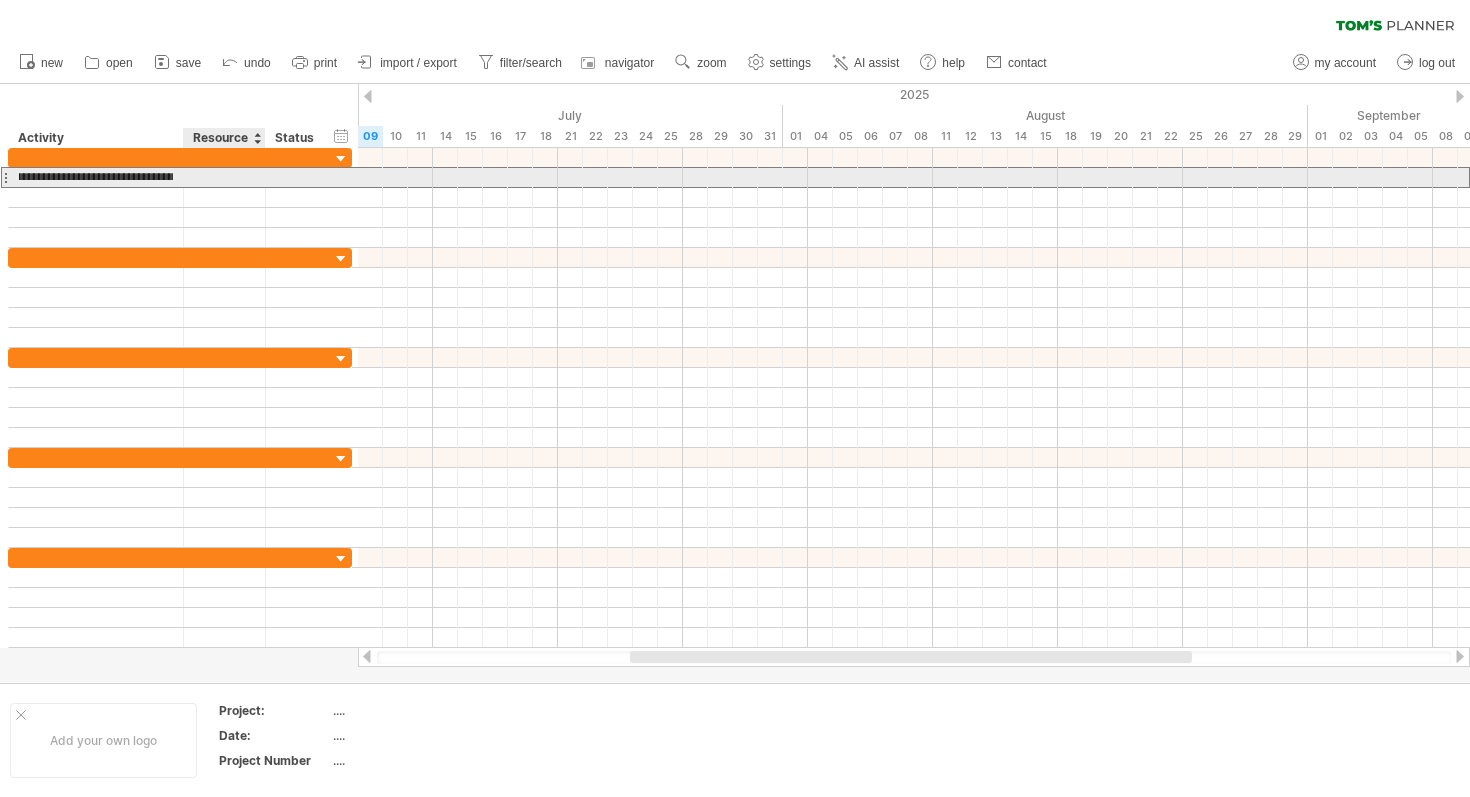scroll, scrollTop: 0, scrollLeft: 959, axis: horizontal 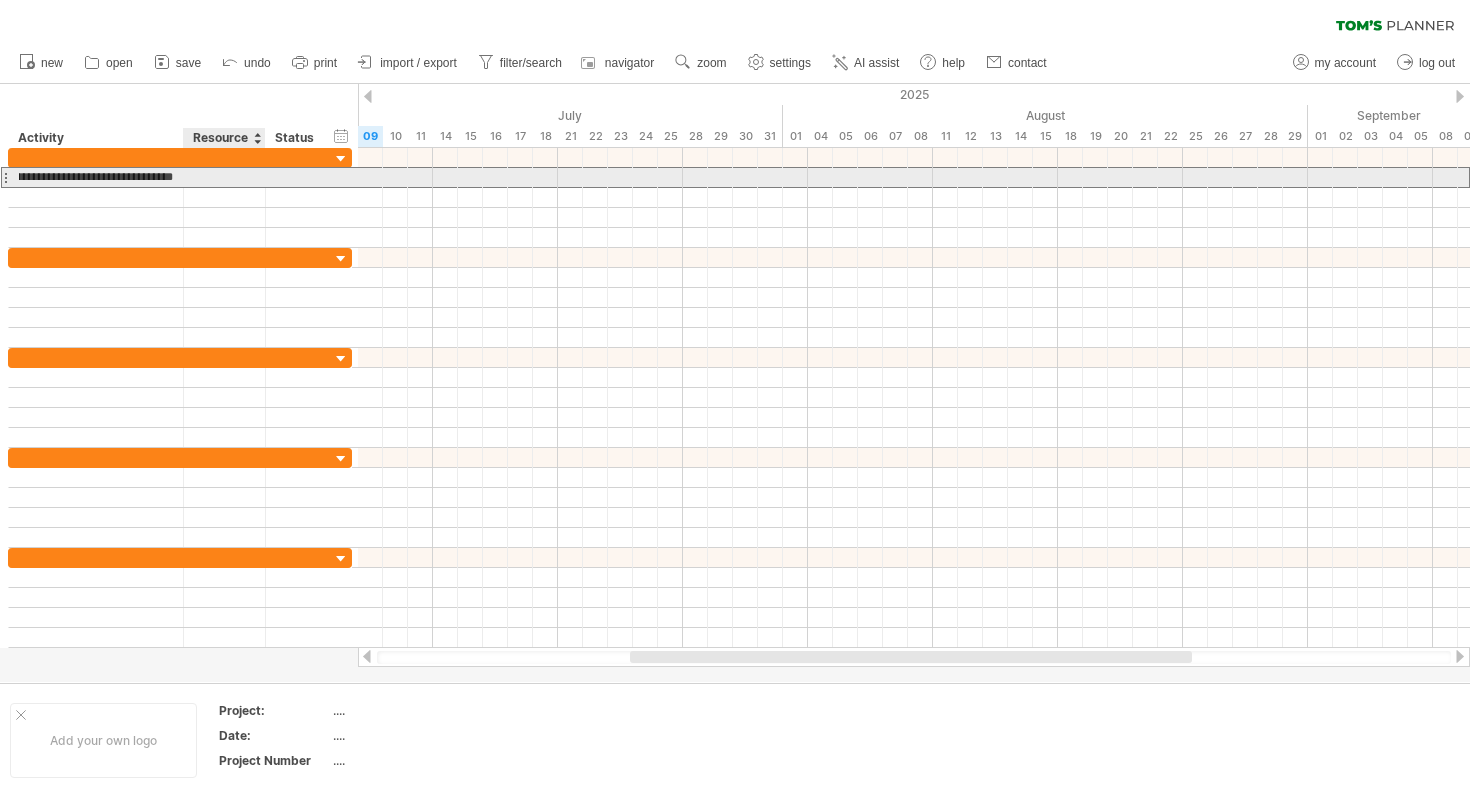 drag, startPoint x: 121, startPoint y: 176, endPoint x: 250, endPoint y: 187, distance: 129.46814 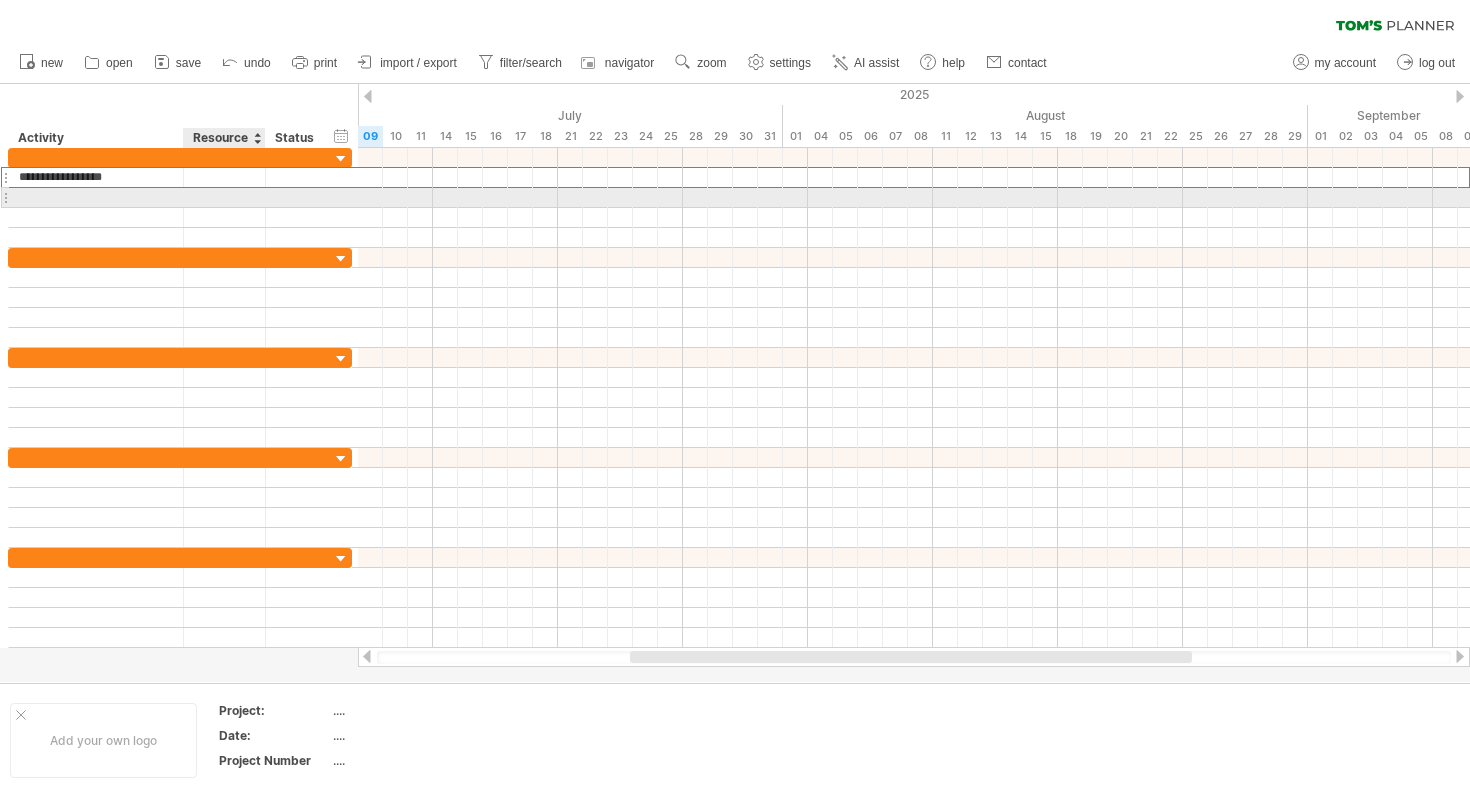 scroll, scrollTop: 0, scrollLeft: 0, axis: both 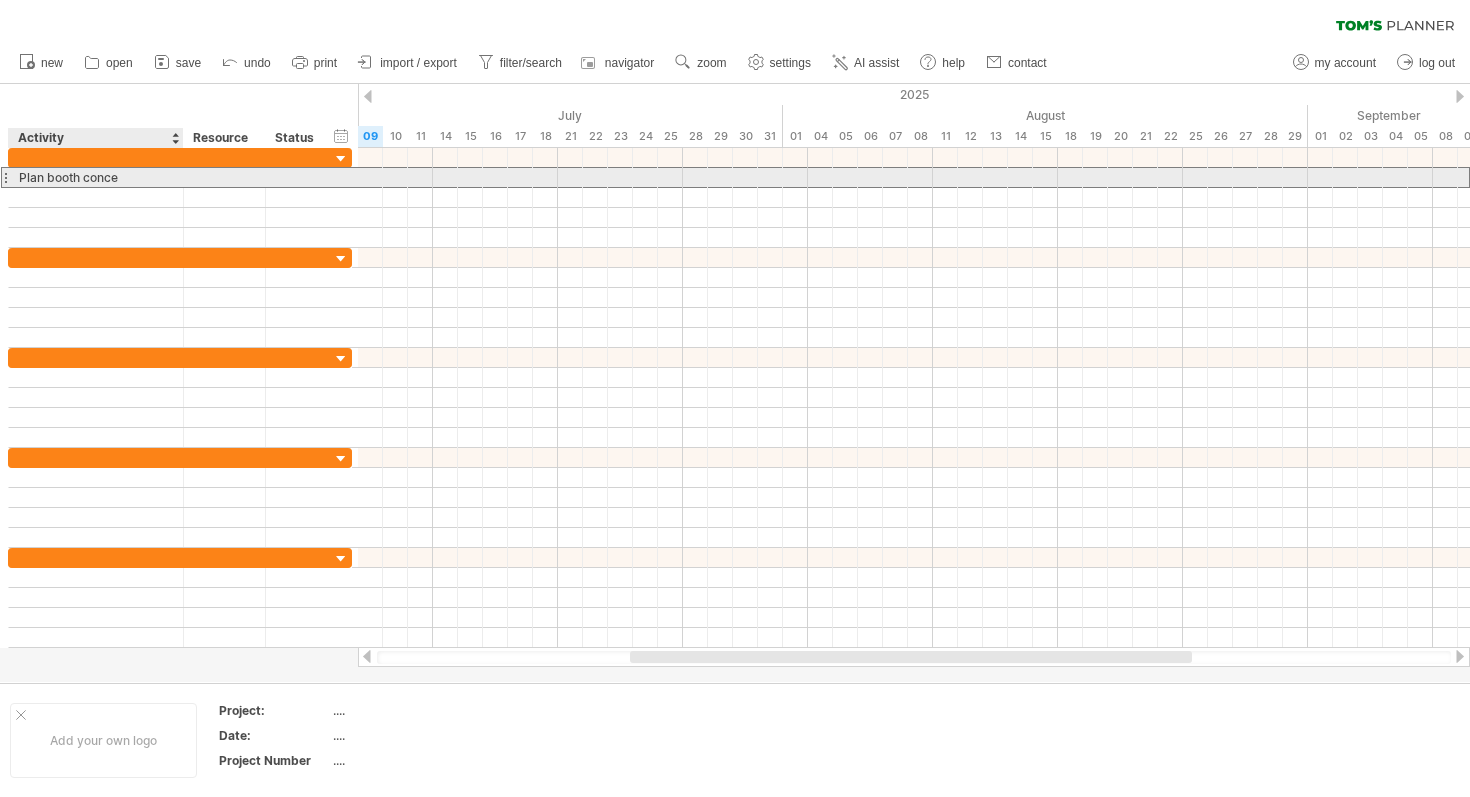 click on "Plan booth conce" at bounding box center [96, 177] 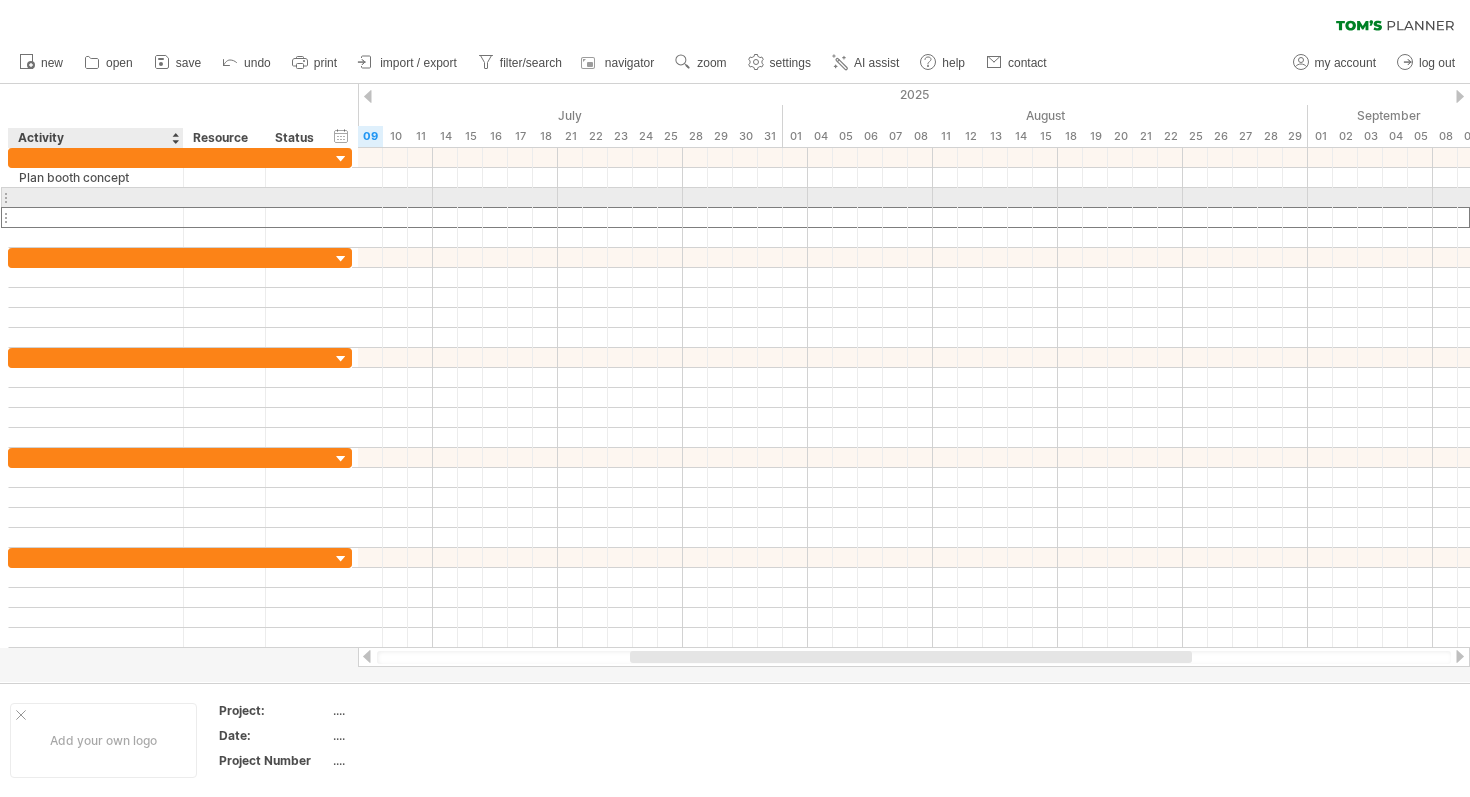 click at bounding box center (96, 217) 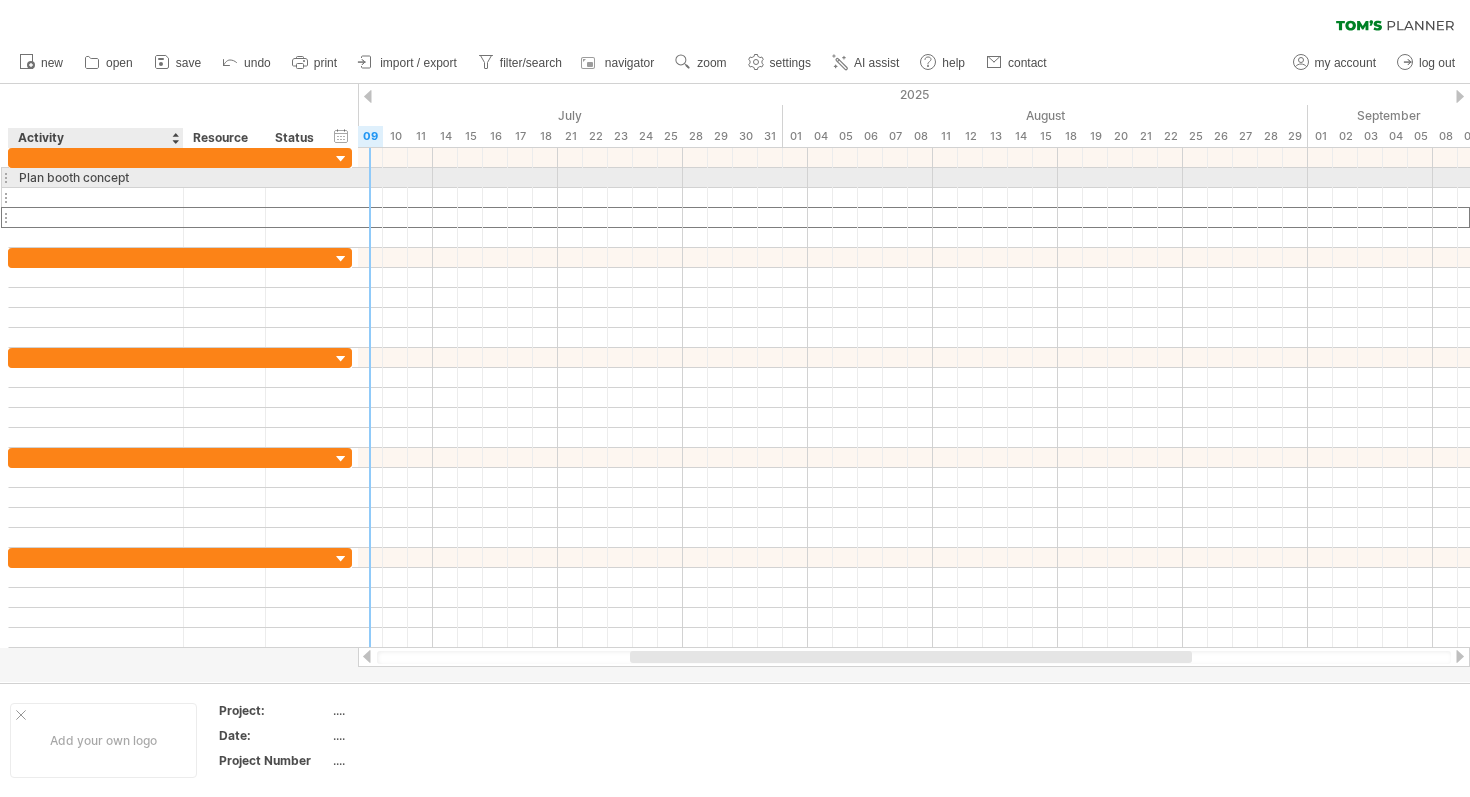 click at bounding box center (96, 197) 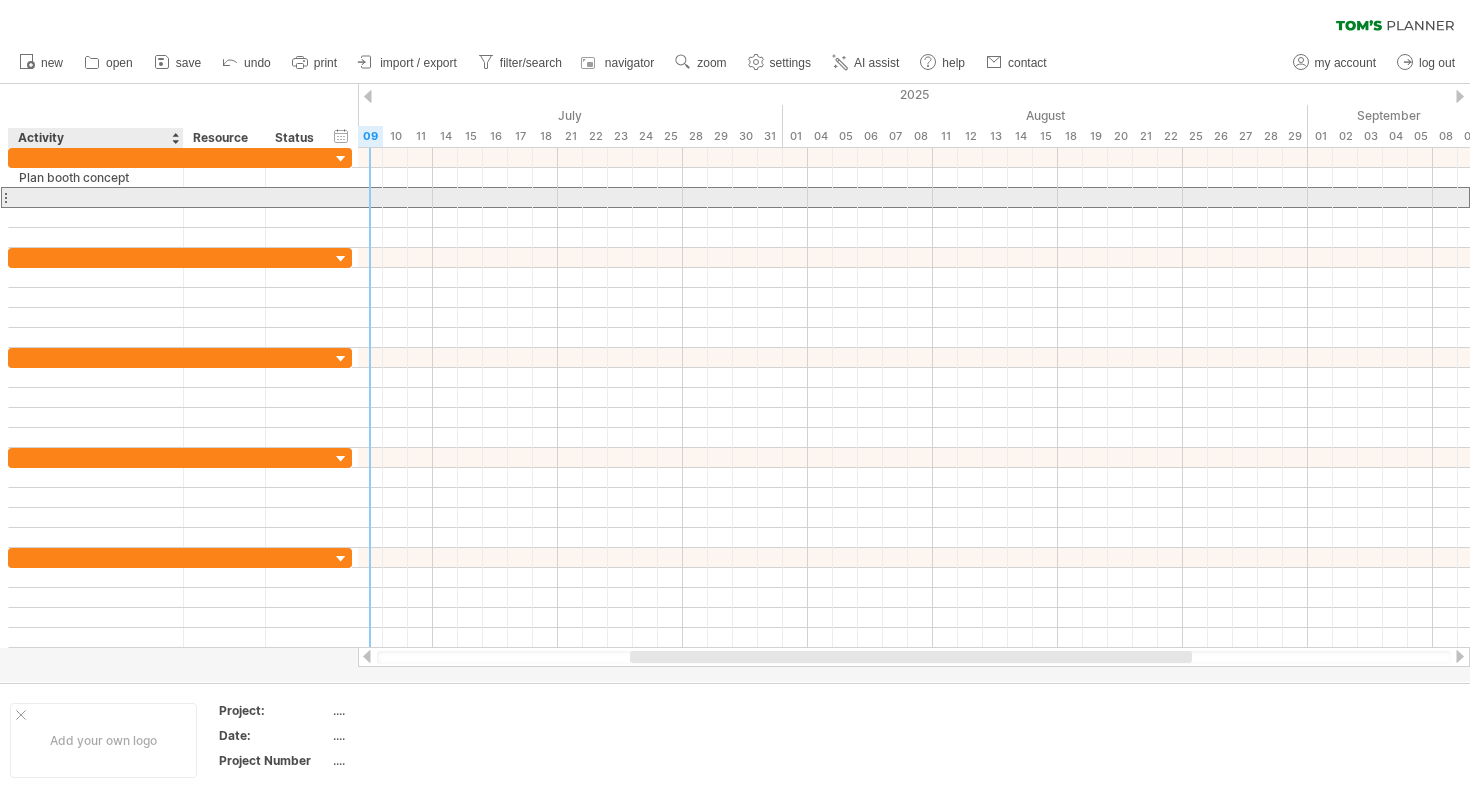 click at bounding box center (96, 197) 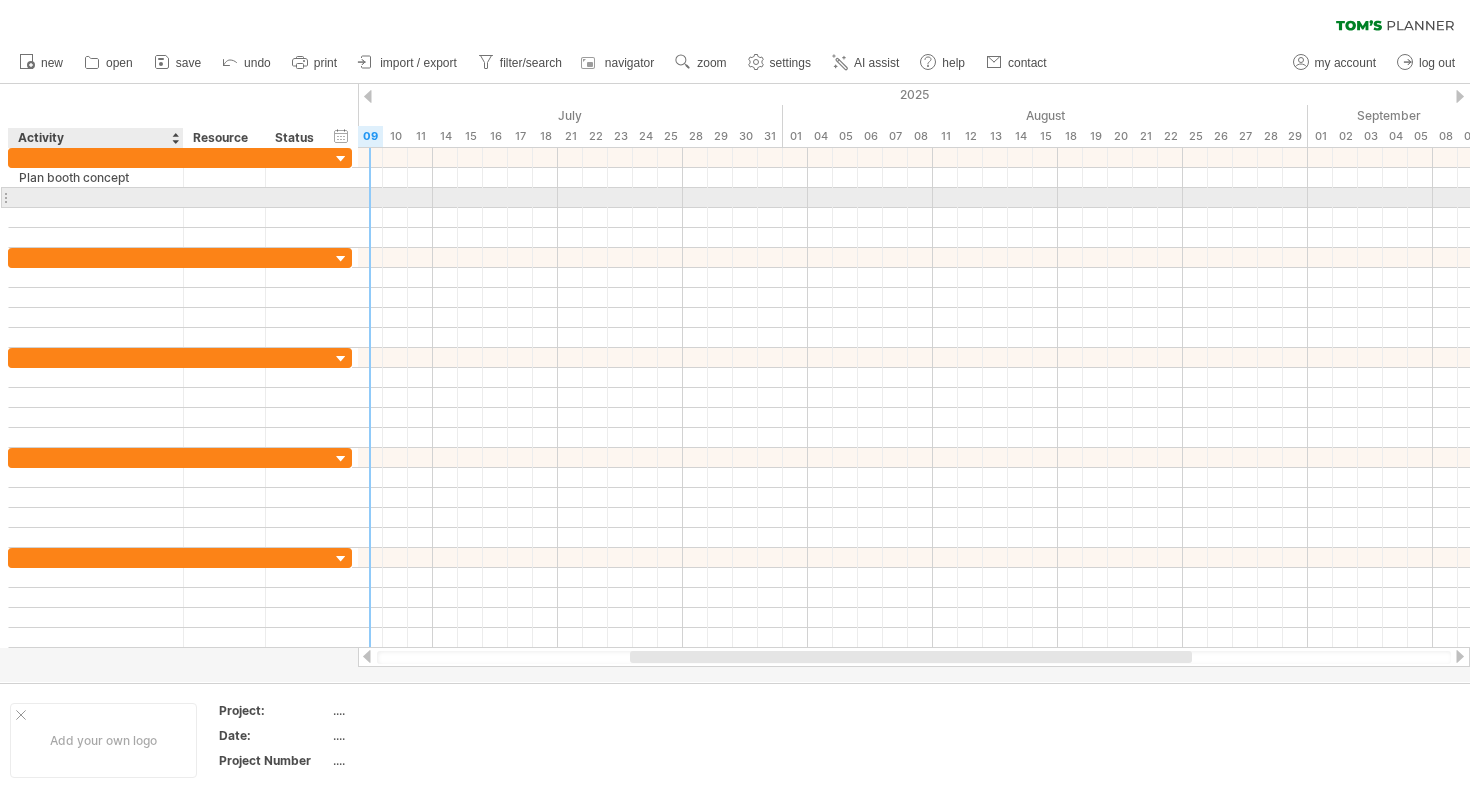 paste on "**********" 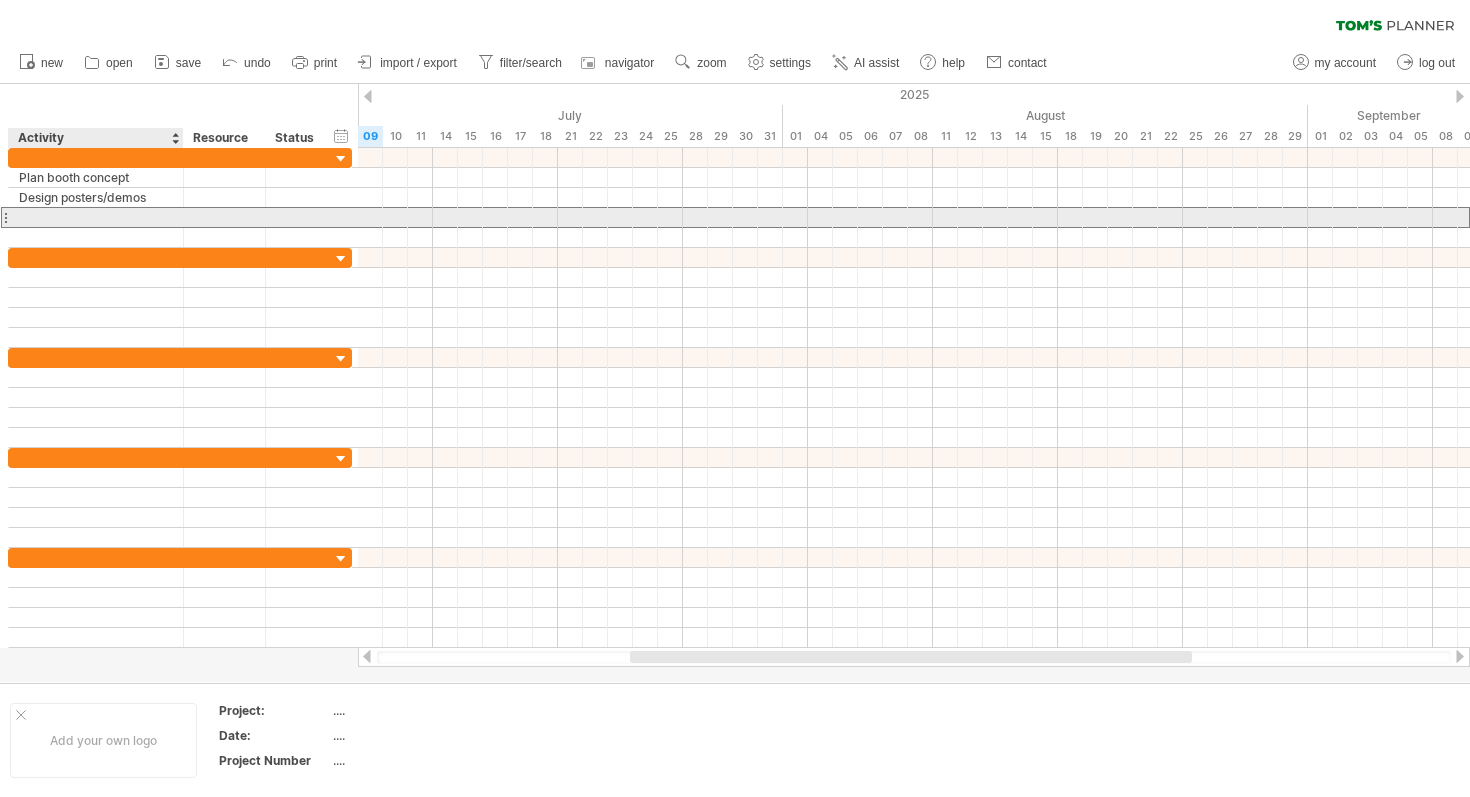 click at bounding box center (96, 217) 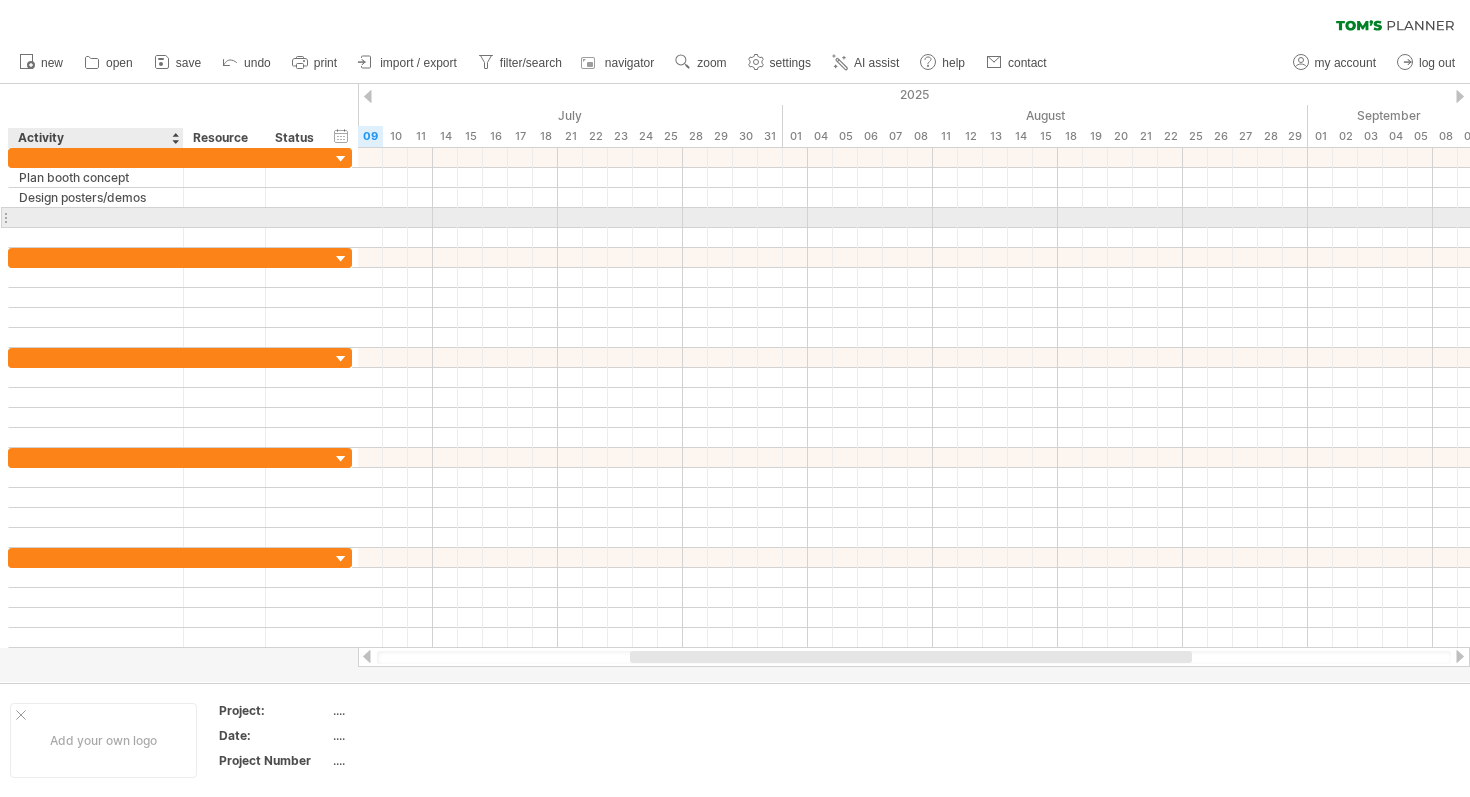 paste on "**********" 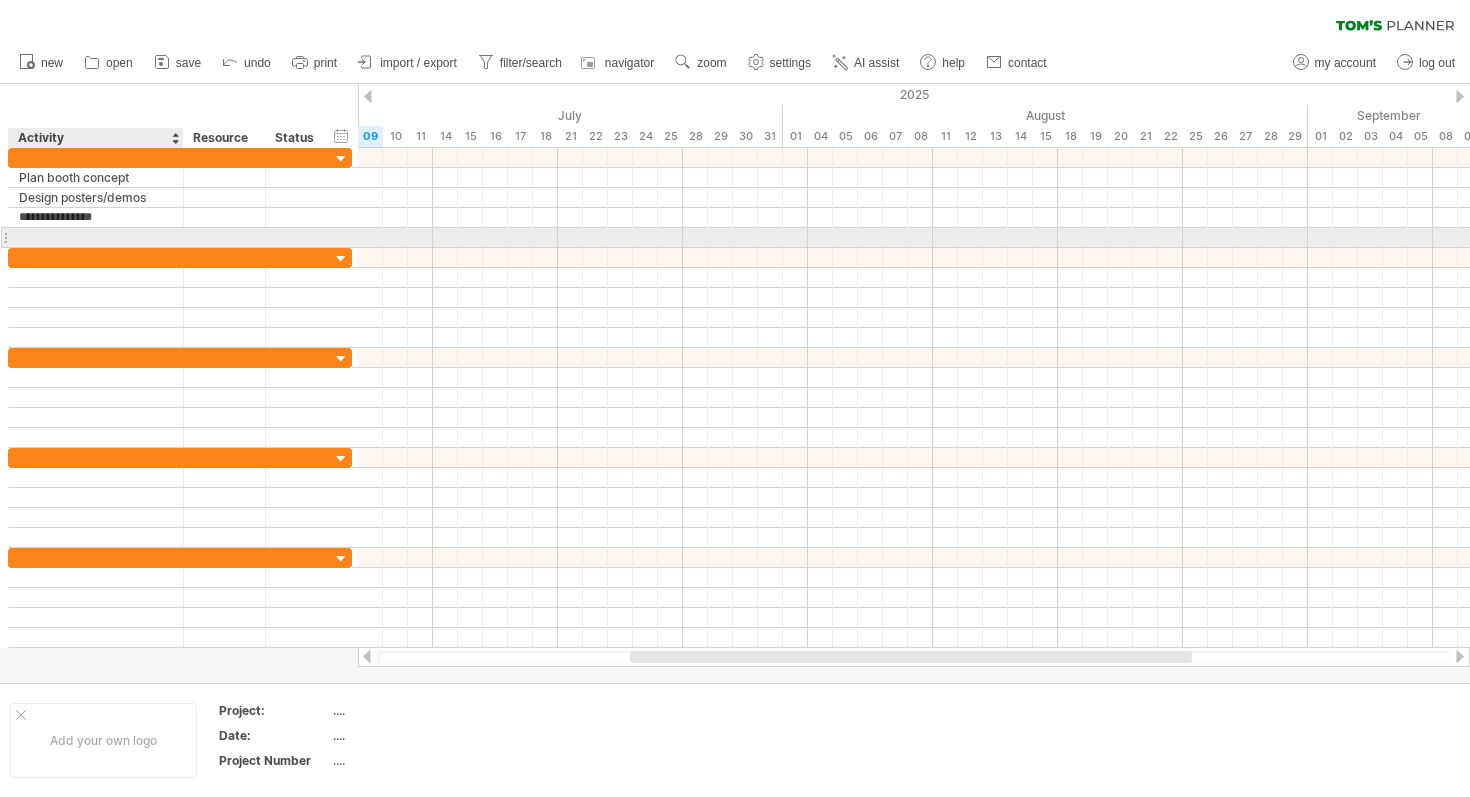 click at bounding box center [96, 237] 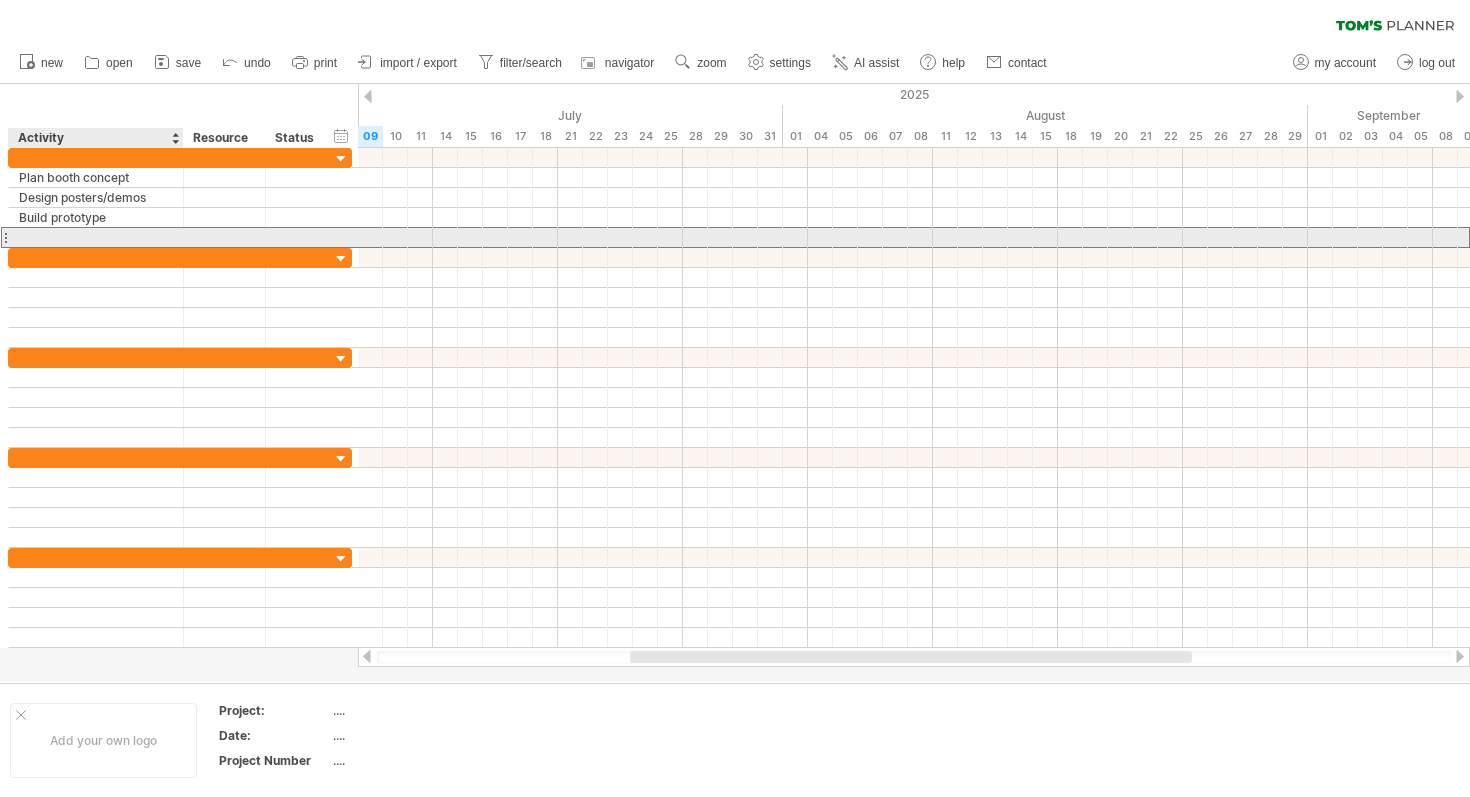 click at bounding box center [96, 237] 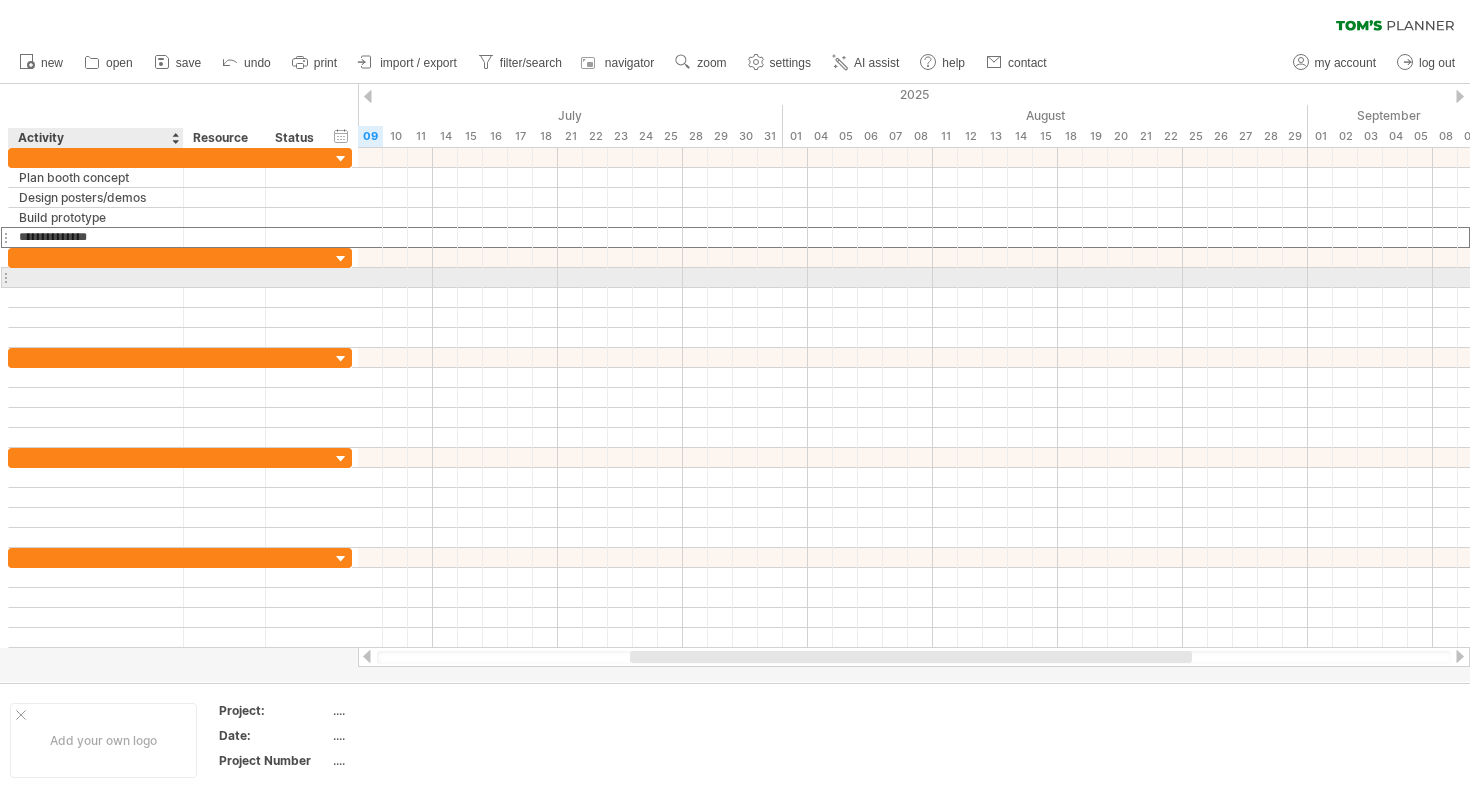 click at bounding box center (96, 277) 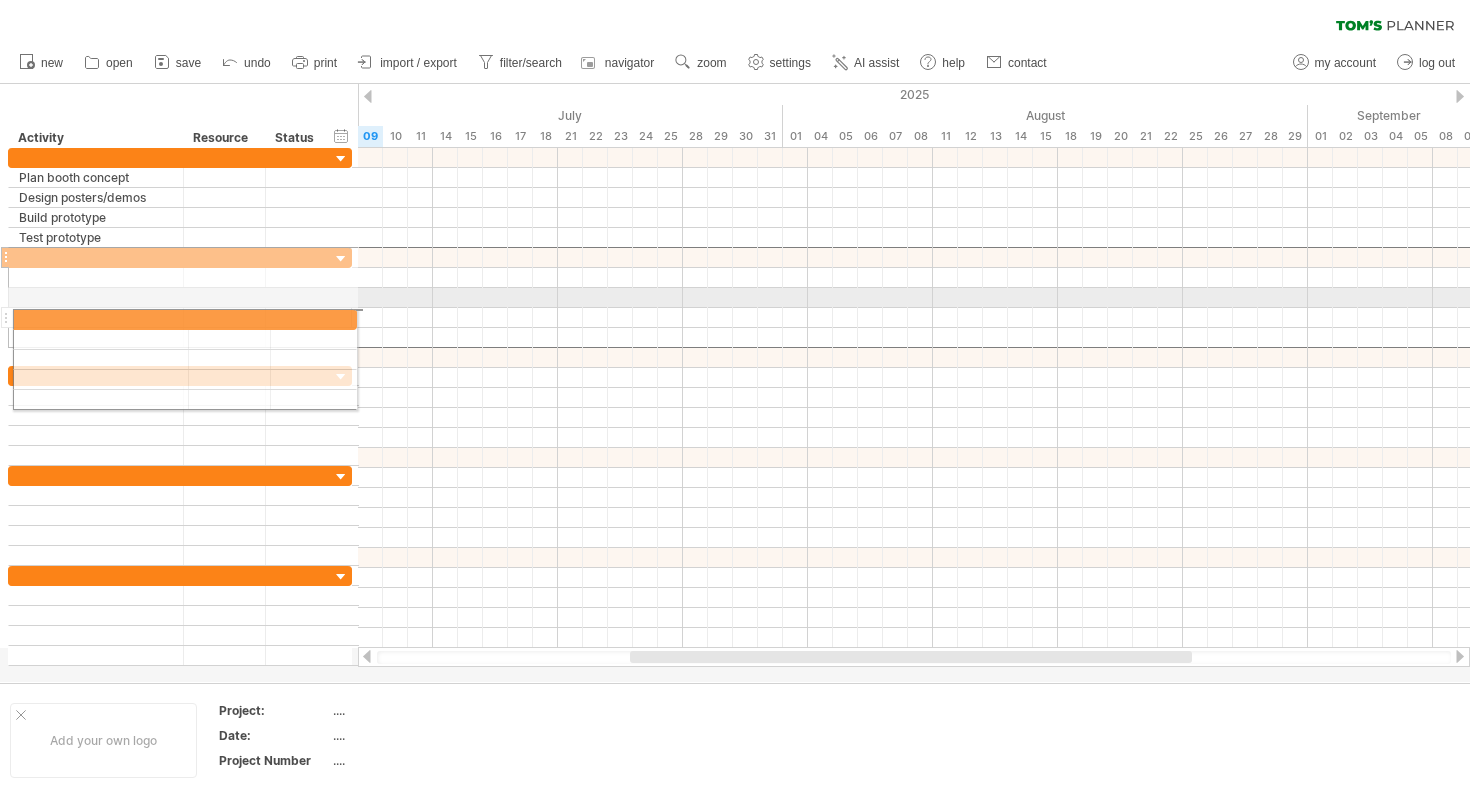 drag, startPoint x: 7, startPoint y: 256, endPoint x: 7, endPoint y: 318, distance: 62 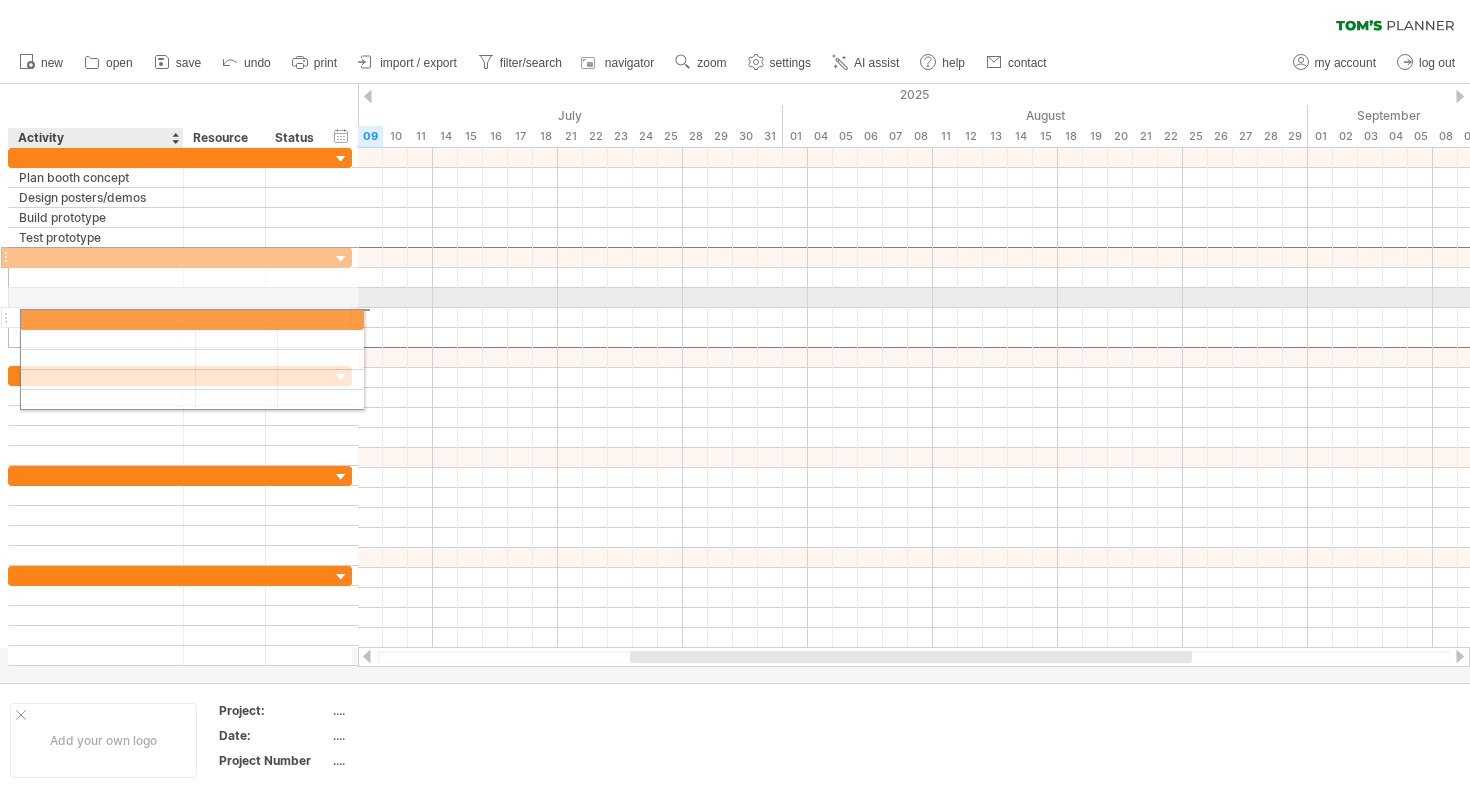 drag, startPoint x: 5, startPoint y: 257, endPoint x: 15, endPoint y: 316, distance: 59.841457 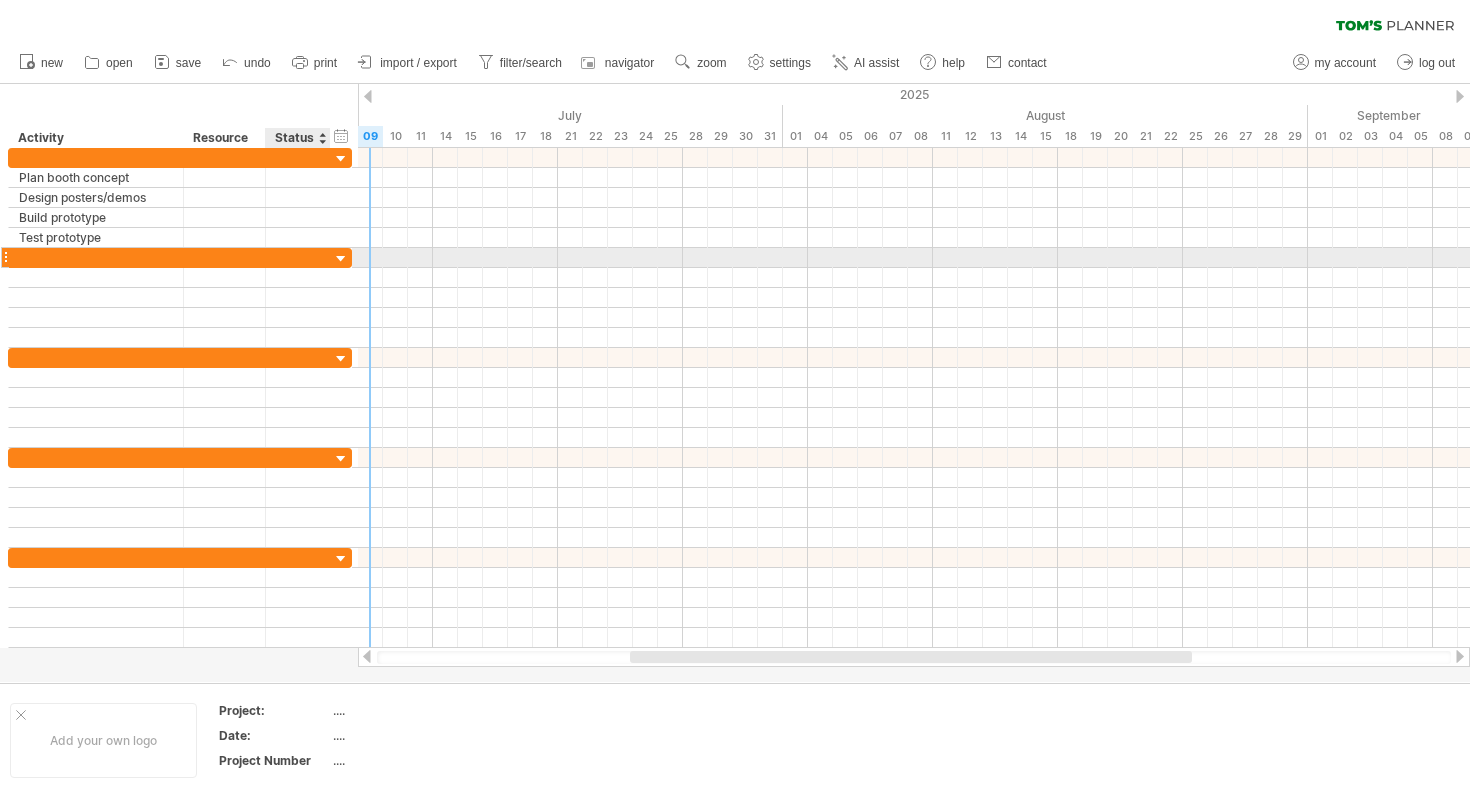 click at bounding box center (341, 259) 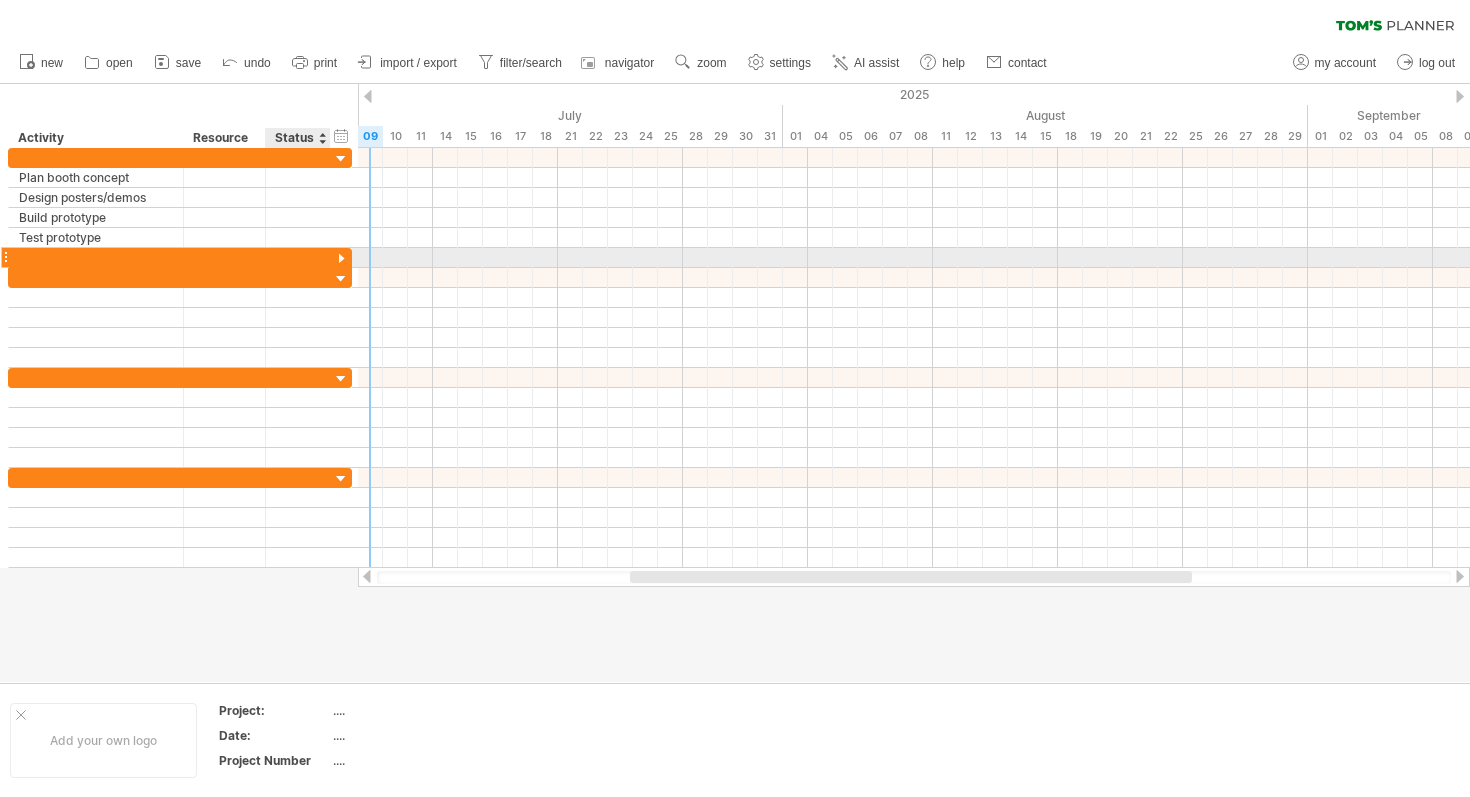 click at bounding box center (341, 259) 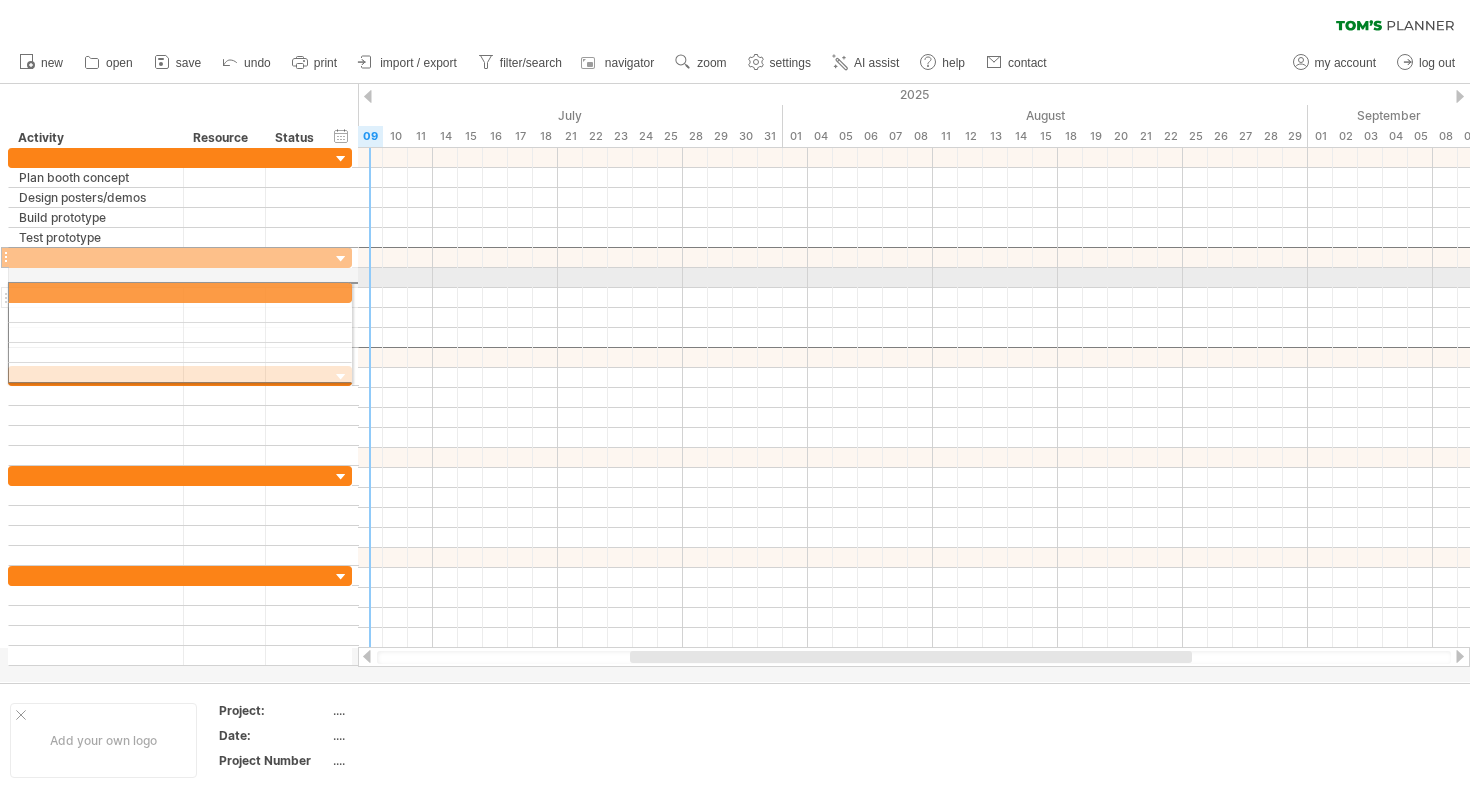 drag, startPoint x: 5, startPoint y: 260, endPoint x: 5, endPoint y: 289, distance: 29 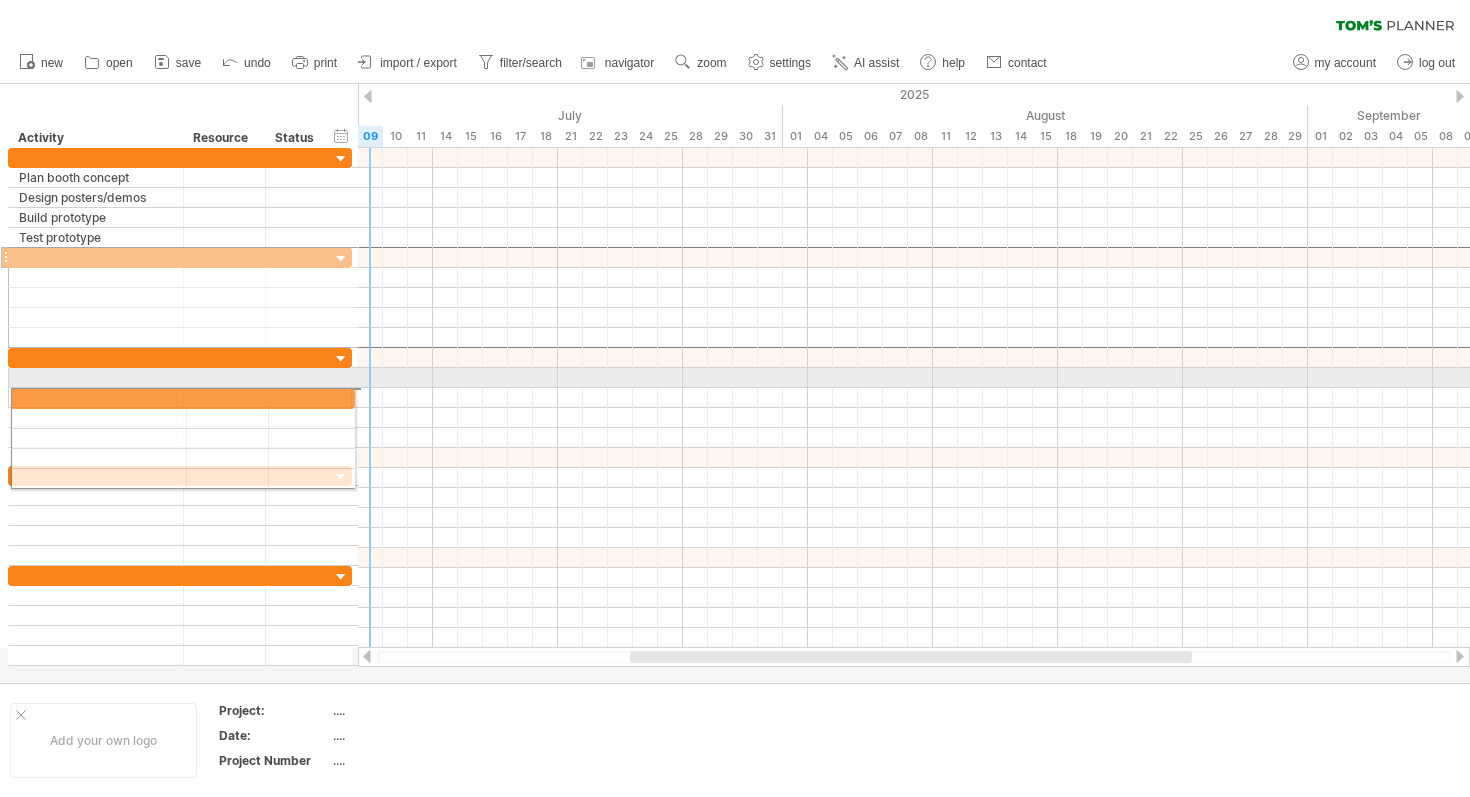 drag, startPoint x: 6, startPoint y: 254, endPoint x: 6, endPoint y: 395, distance: 141 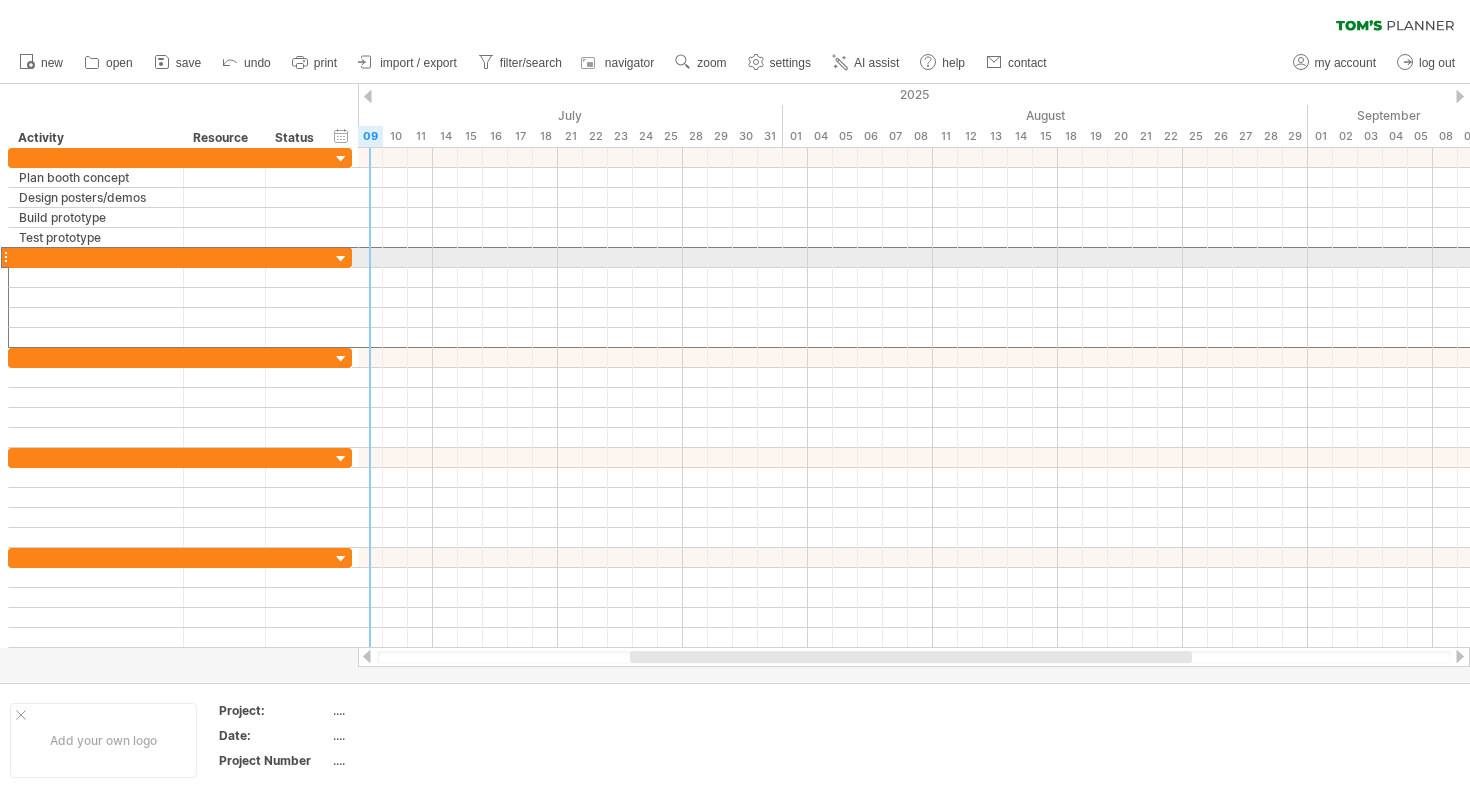click at bounding box center (96, 257) 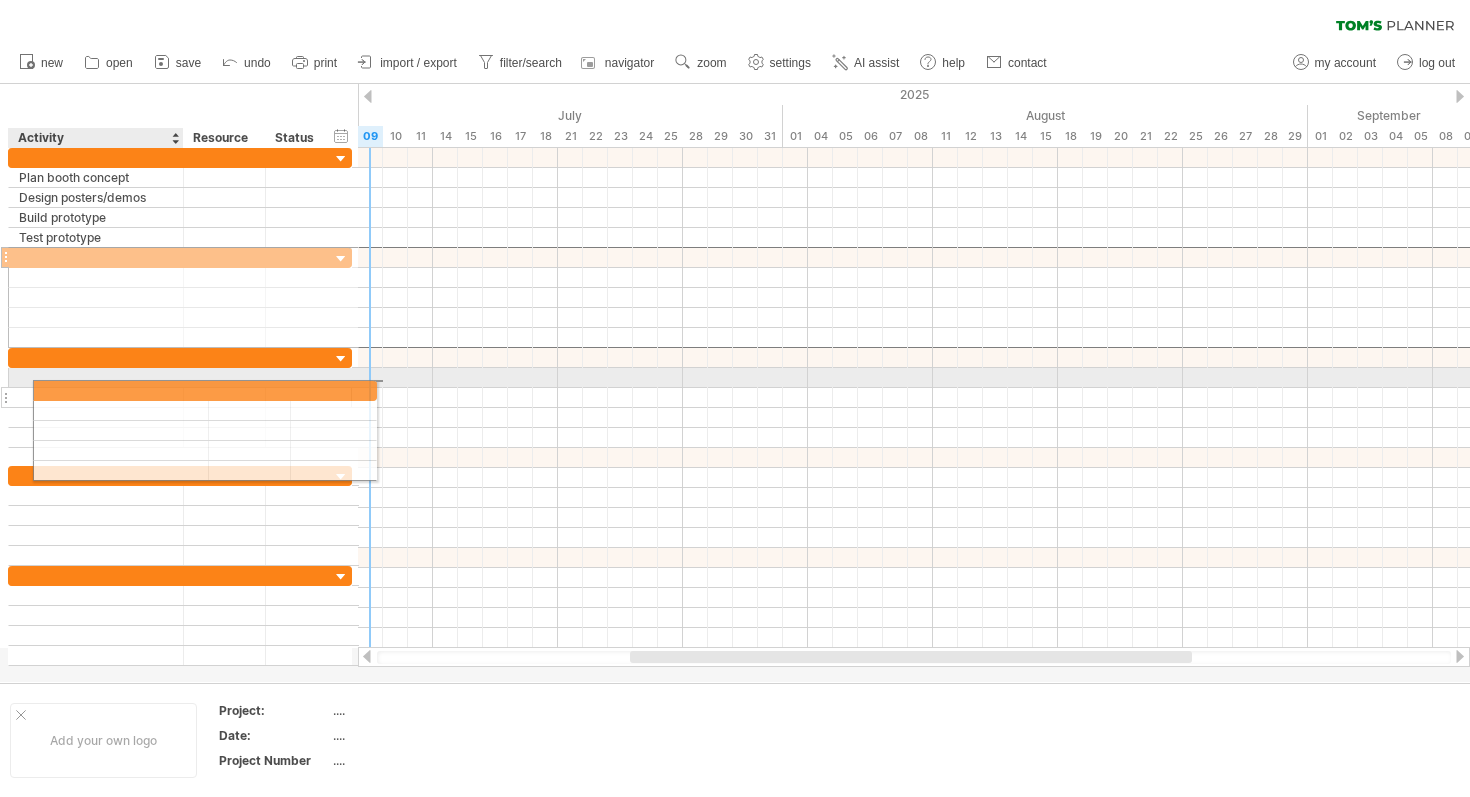 drag, startPoint x: 3, startPoint y: 256, endPoint x: 24, endPoint y: 394, distance: 139.58868 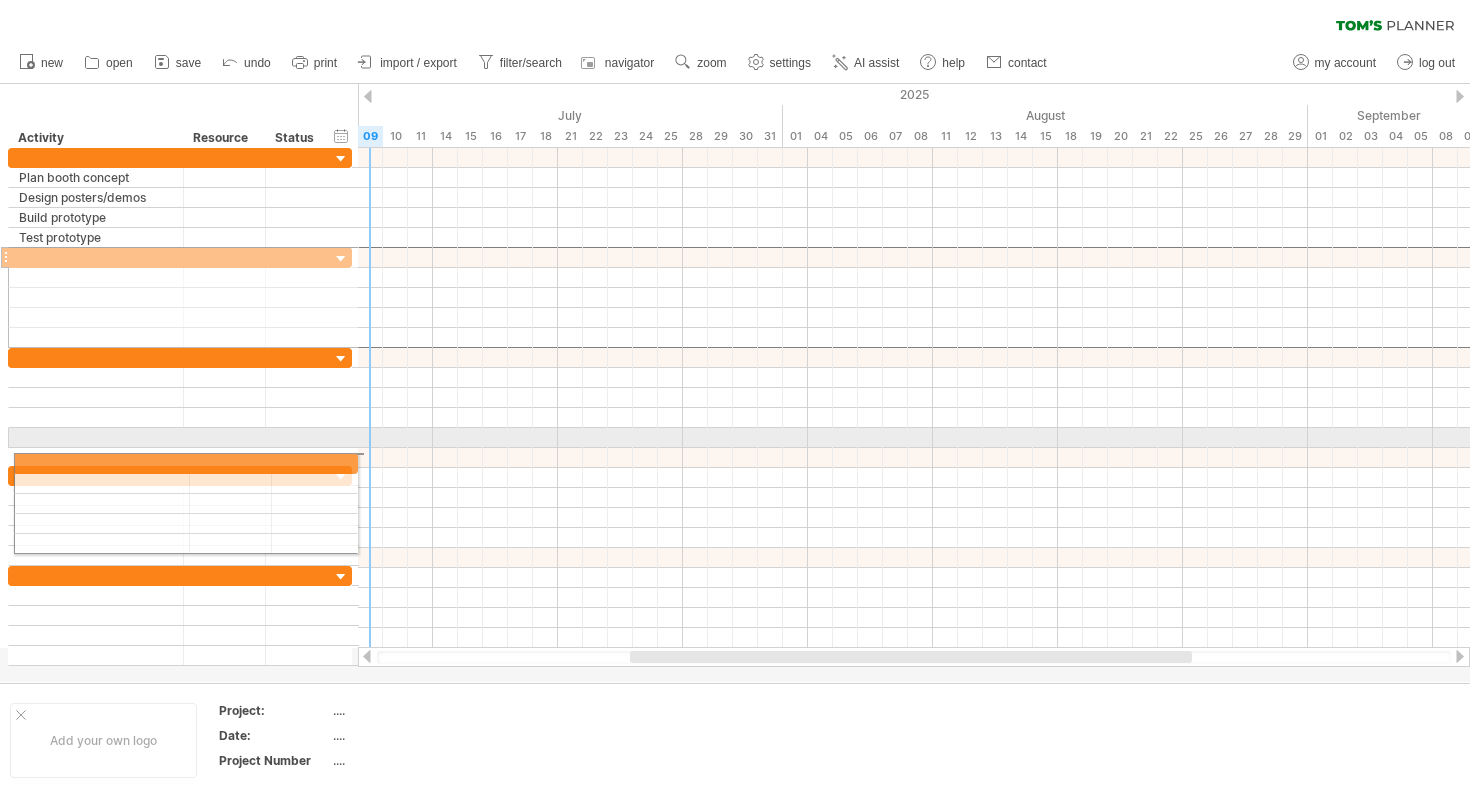 drag, startPoint x: 5, startPoint y: 268, endPoint x: 5, endPoint y: 460, distance: 192 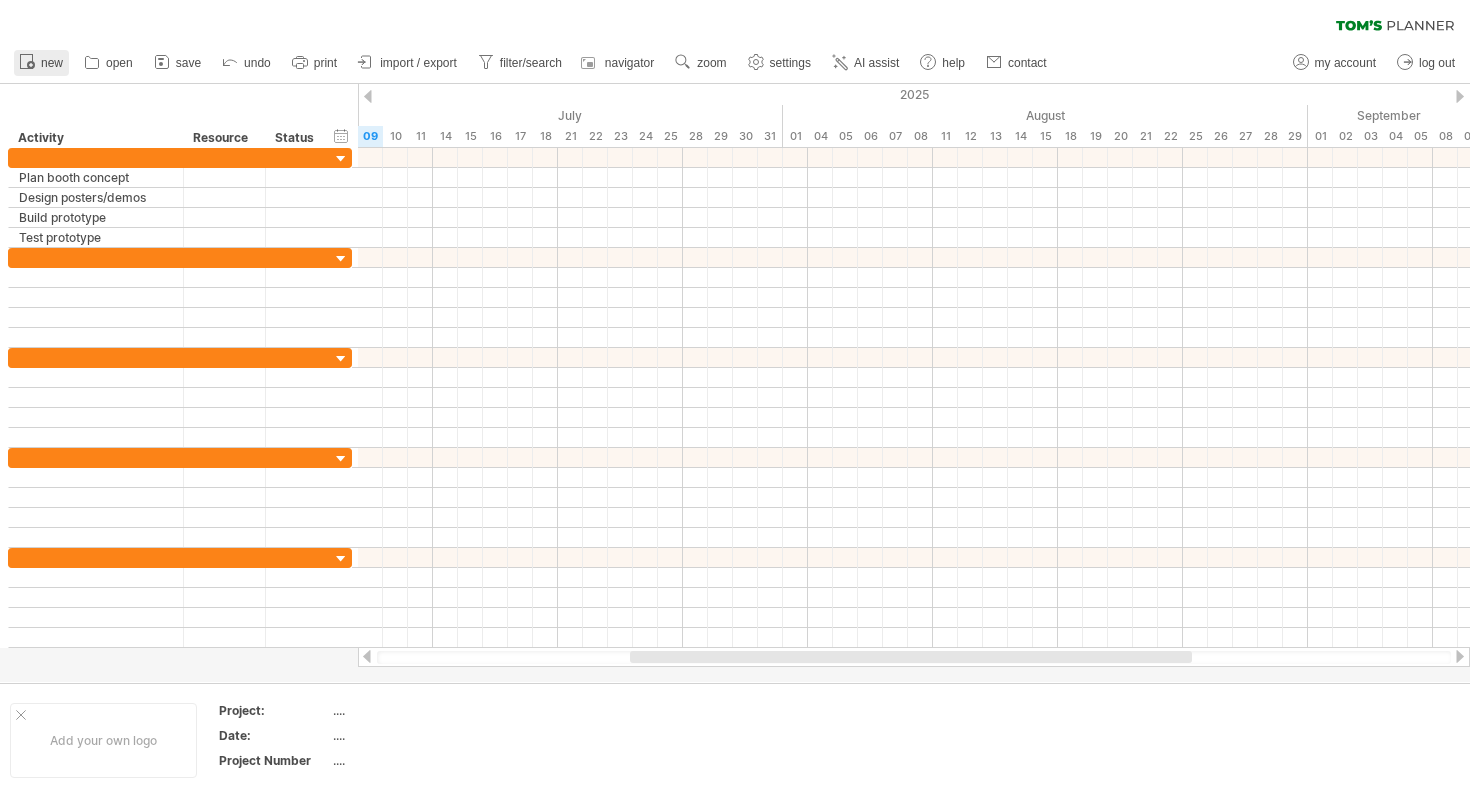 click on "new" at bounding box center [52, 63] 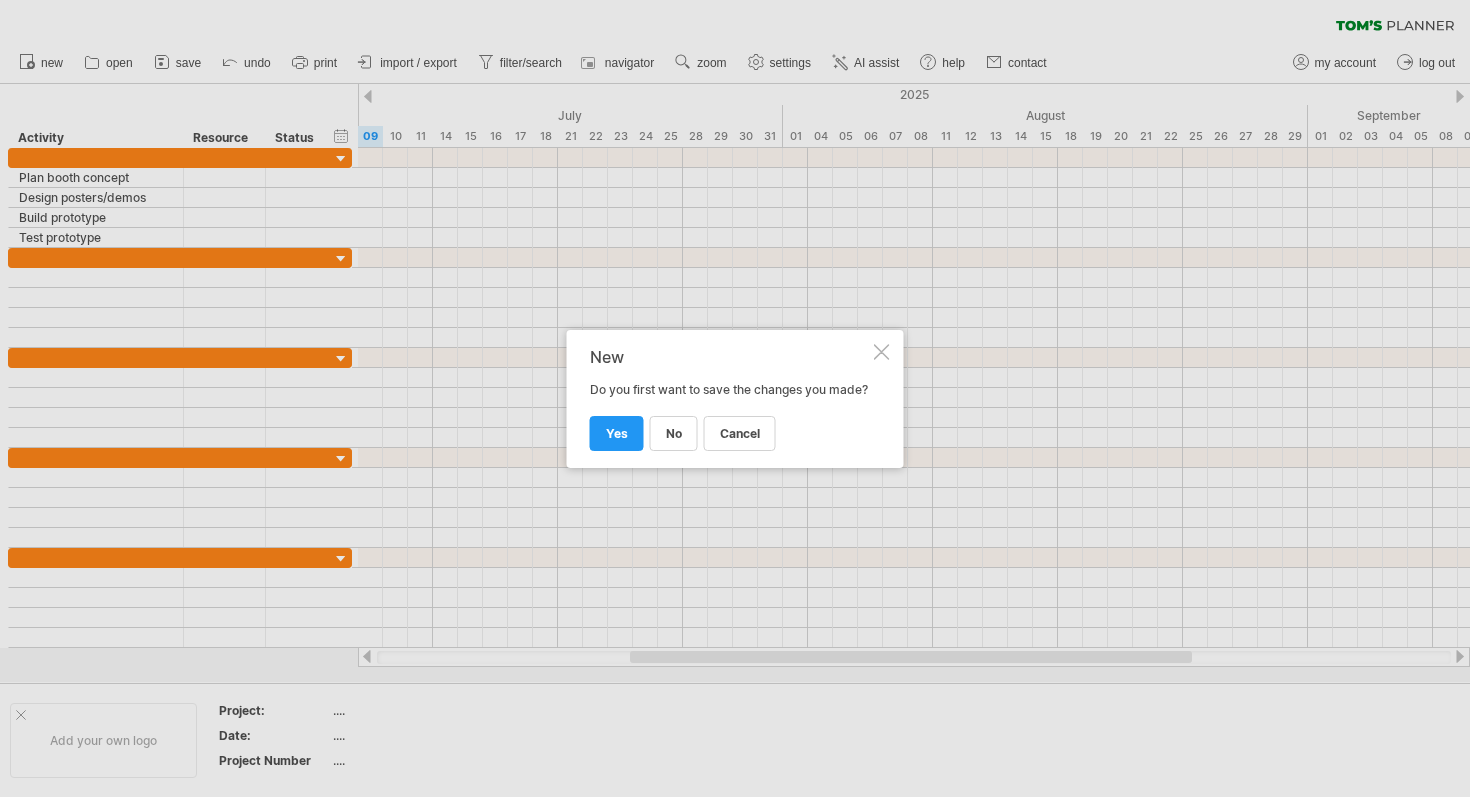 click at bounding box center [882, 352] 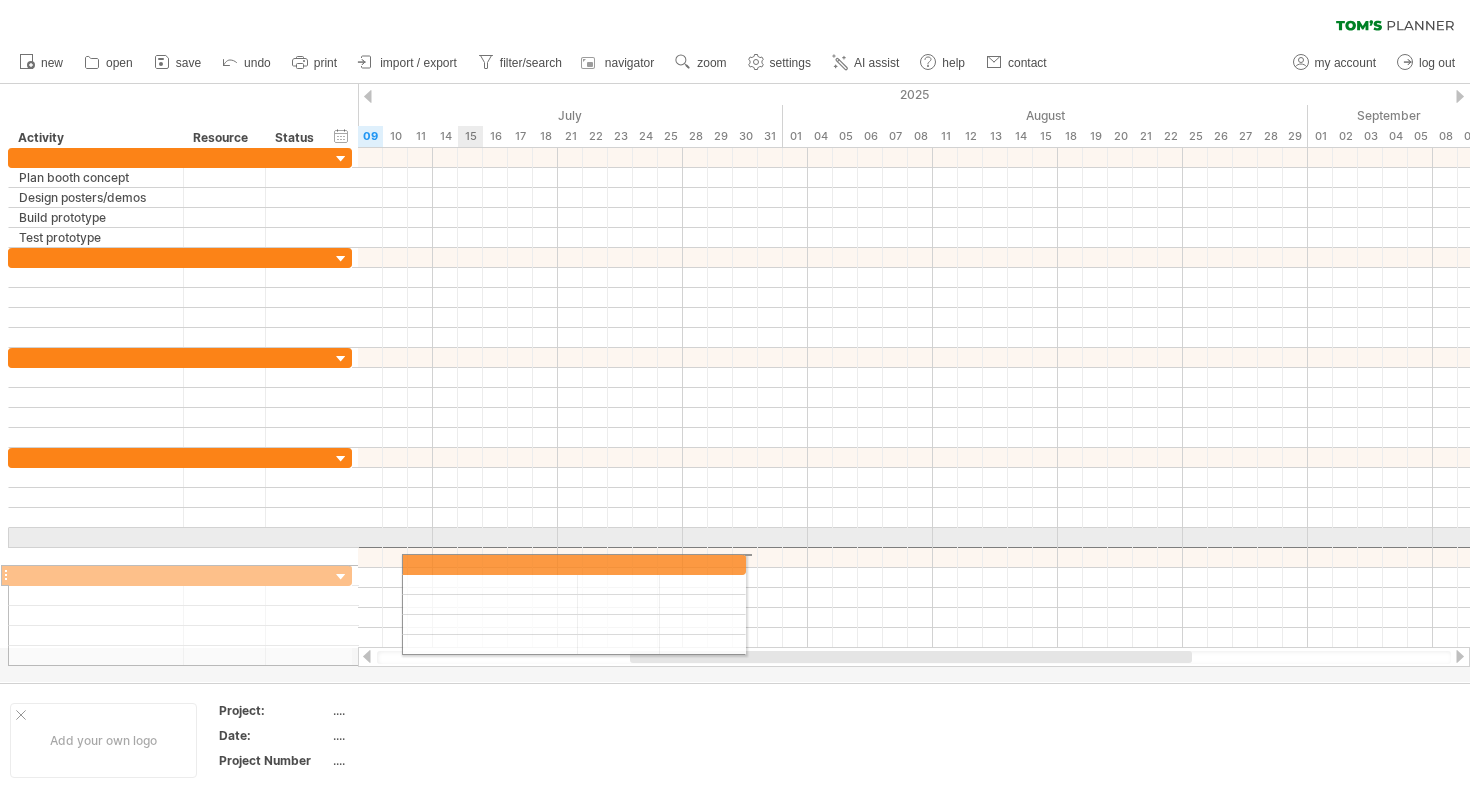 drag, startPoint x: 27, startPoint y: 554, endPoint x: 472, endPoint y: 561, distance: 445.05505 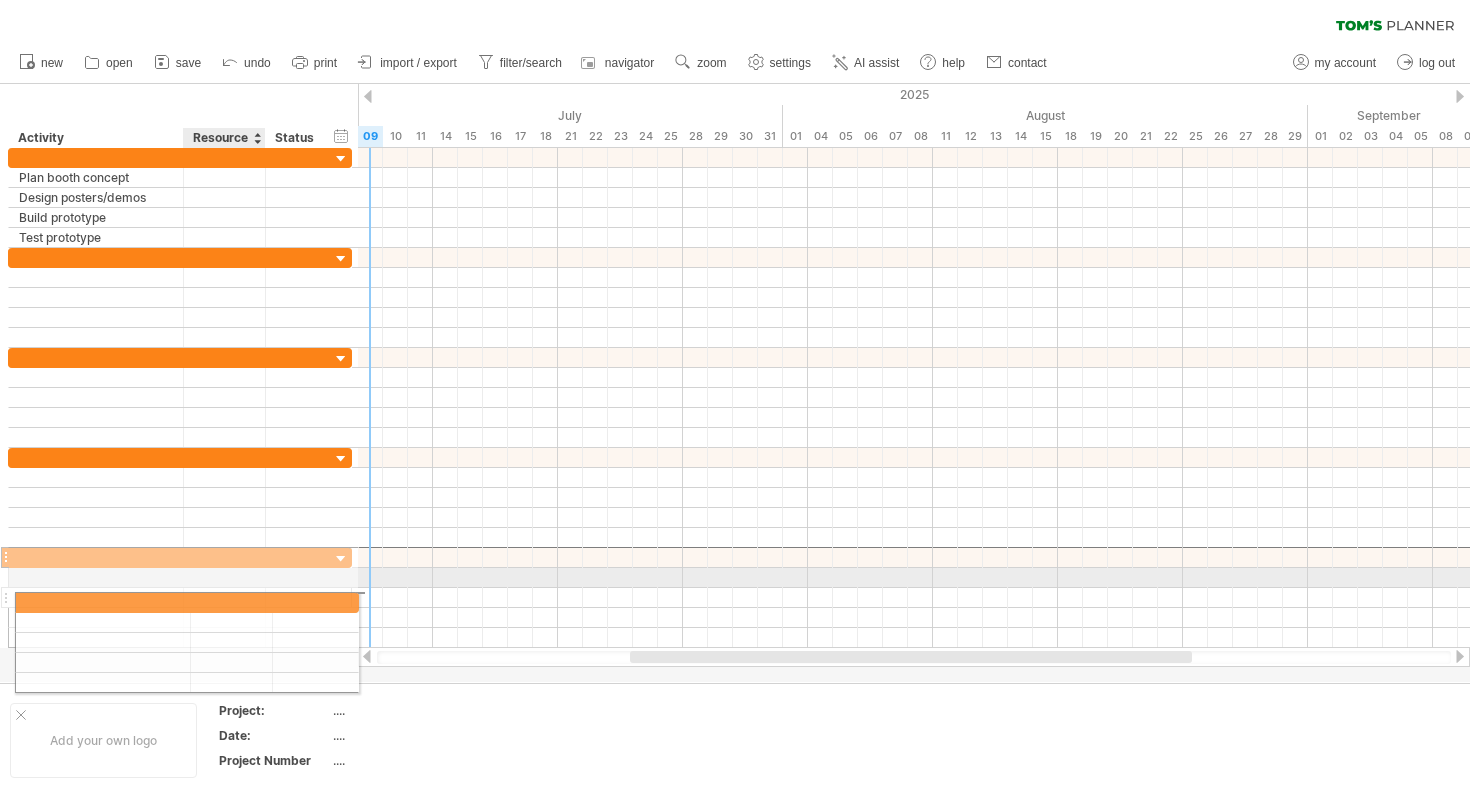 drag, startPoint x: 235, startPoint y: 559, endPoint x: 238, endPoint y: 599, distance: 40.112343 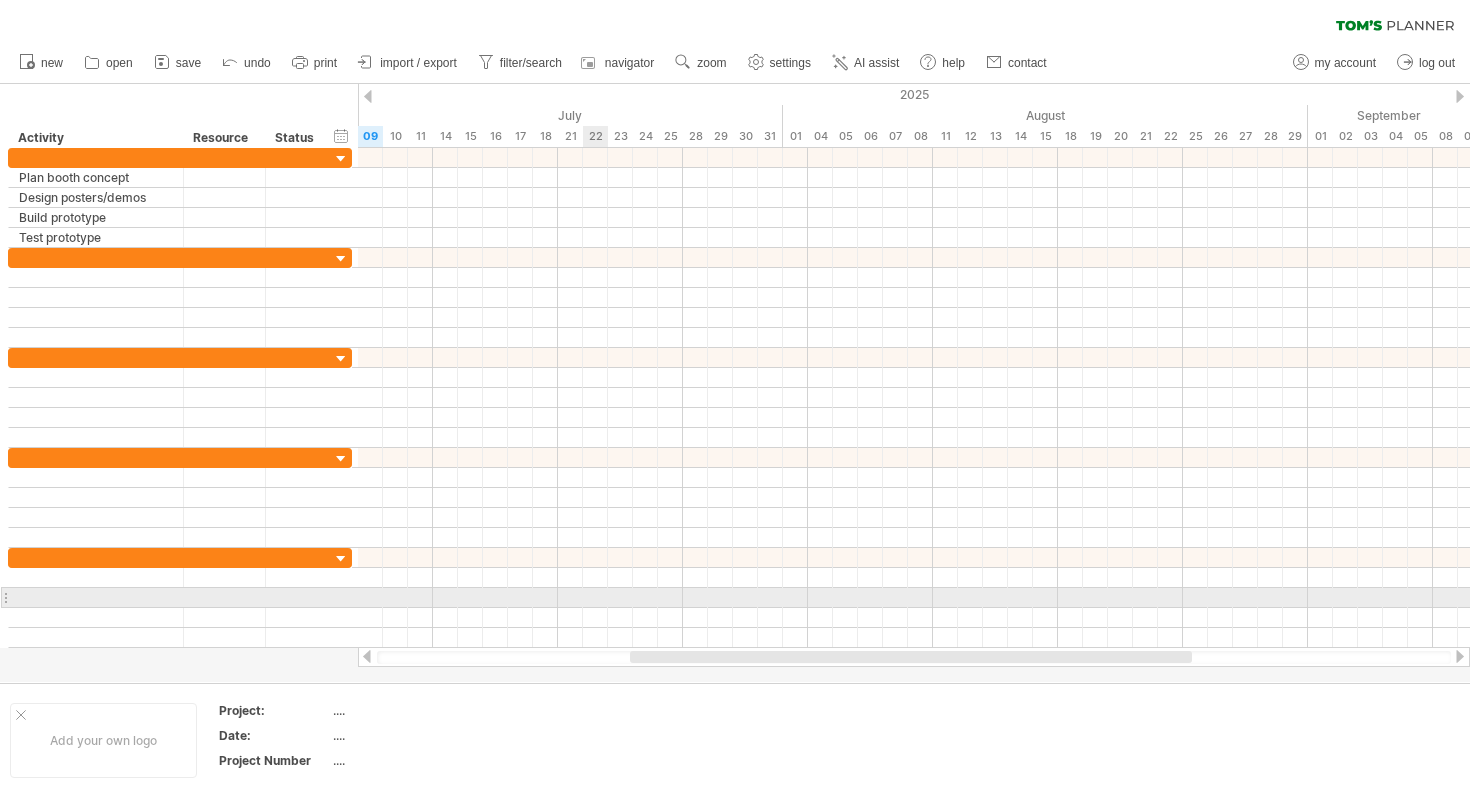 click at bounding box center (914, 618) 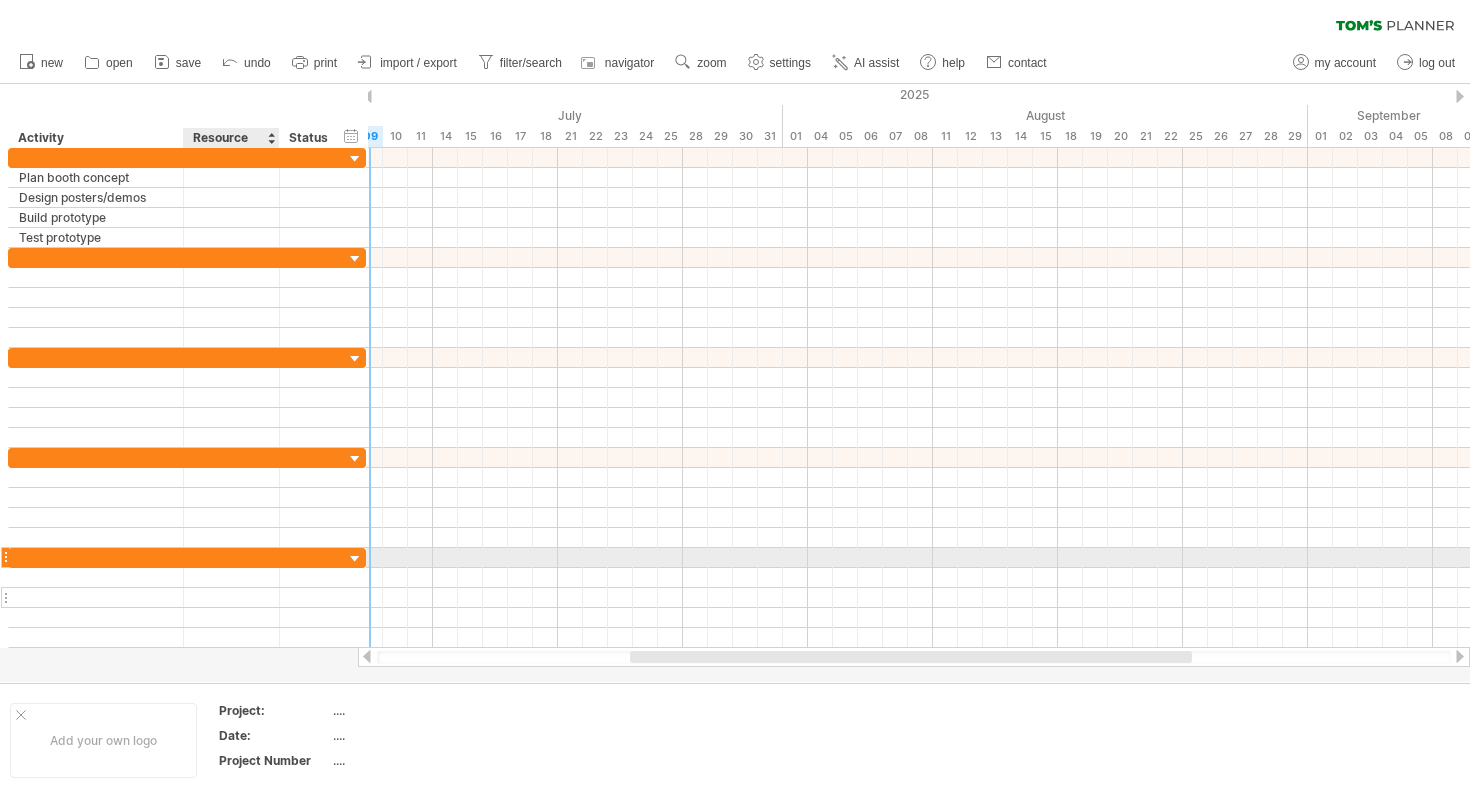 drag, startPoint x: 258, startPoint y: 560, endPoint x: 272, endPoint y: 595, distance: 37.696156 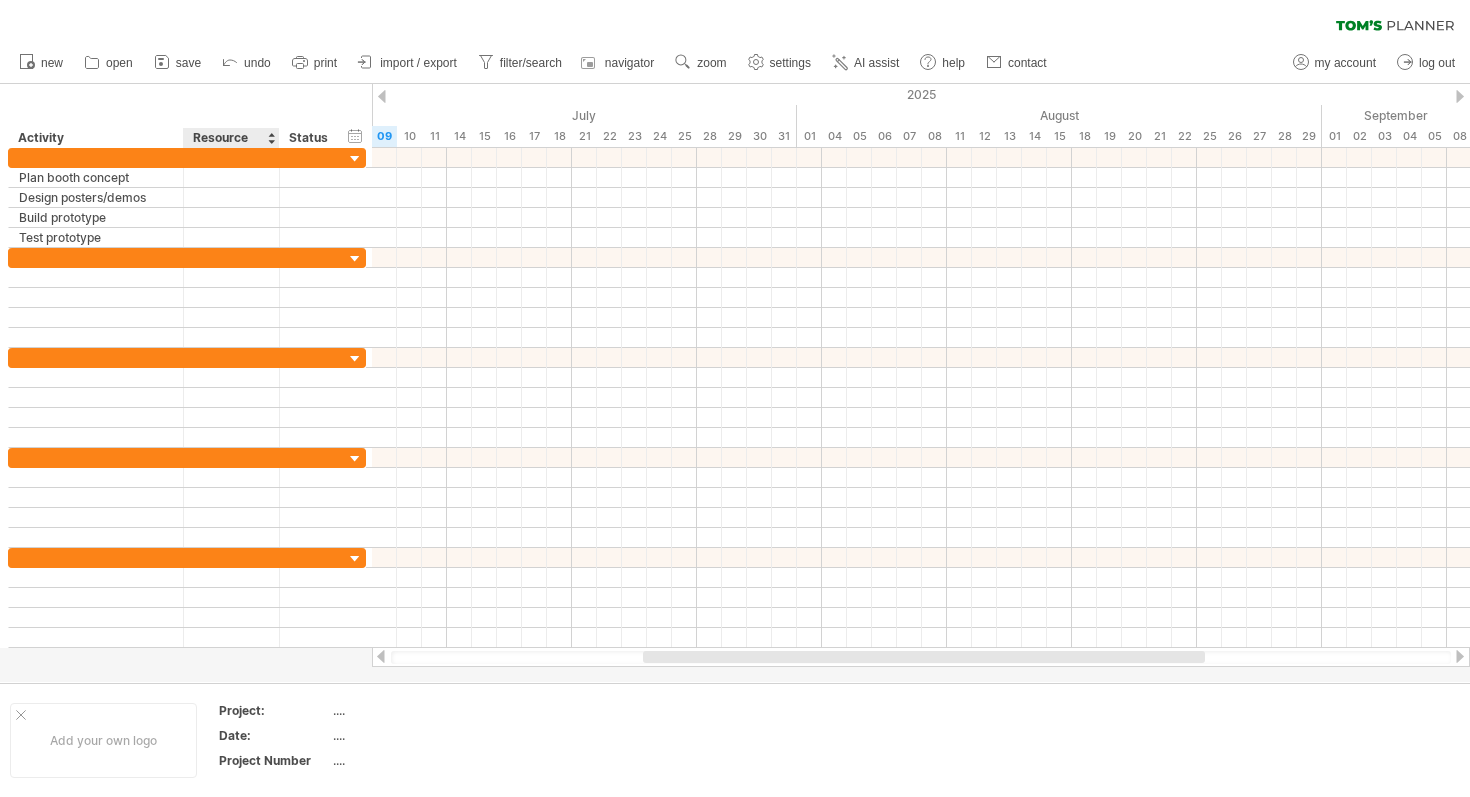 click on "Resource" at bounding box center (230, 138) 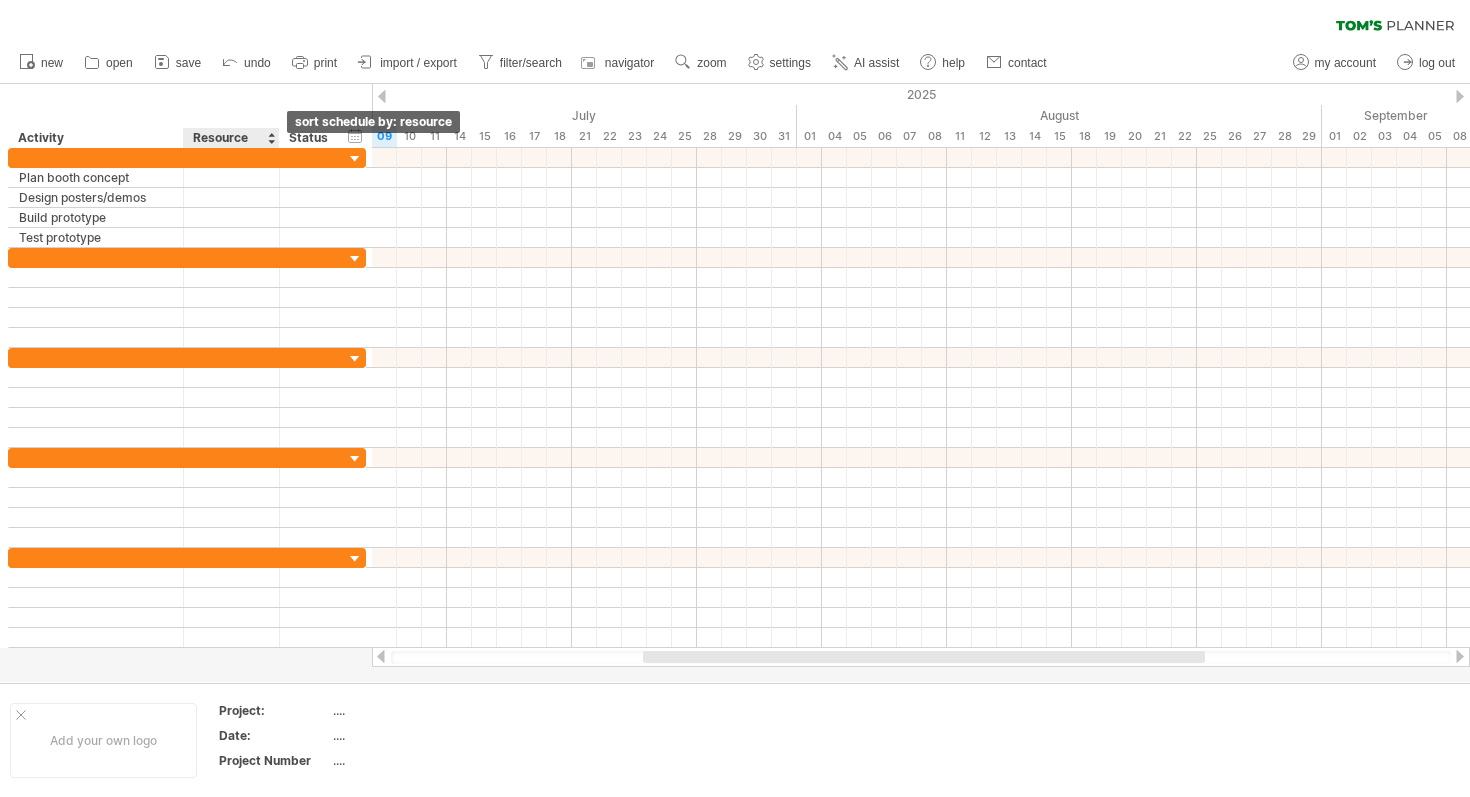 click at bounding box center (271, 138) 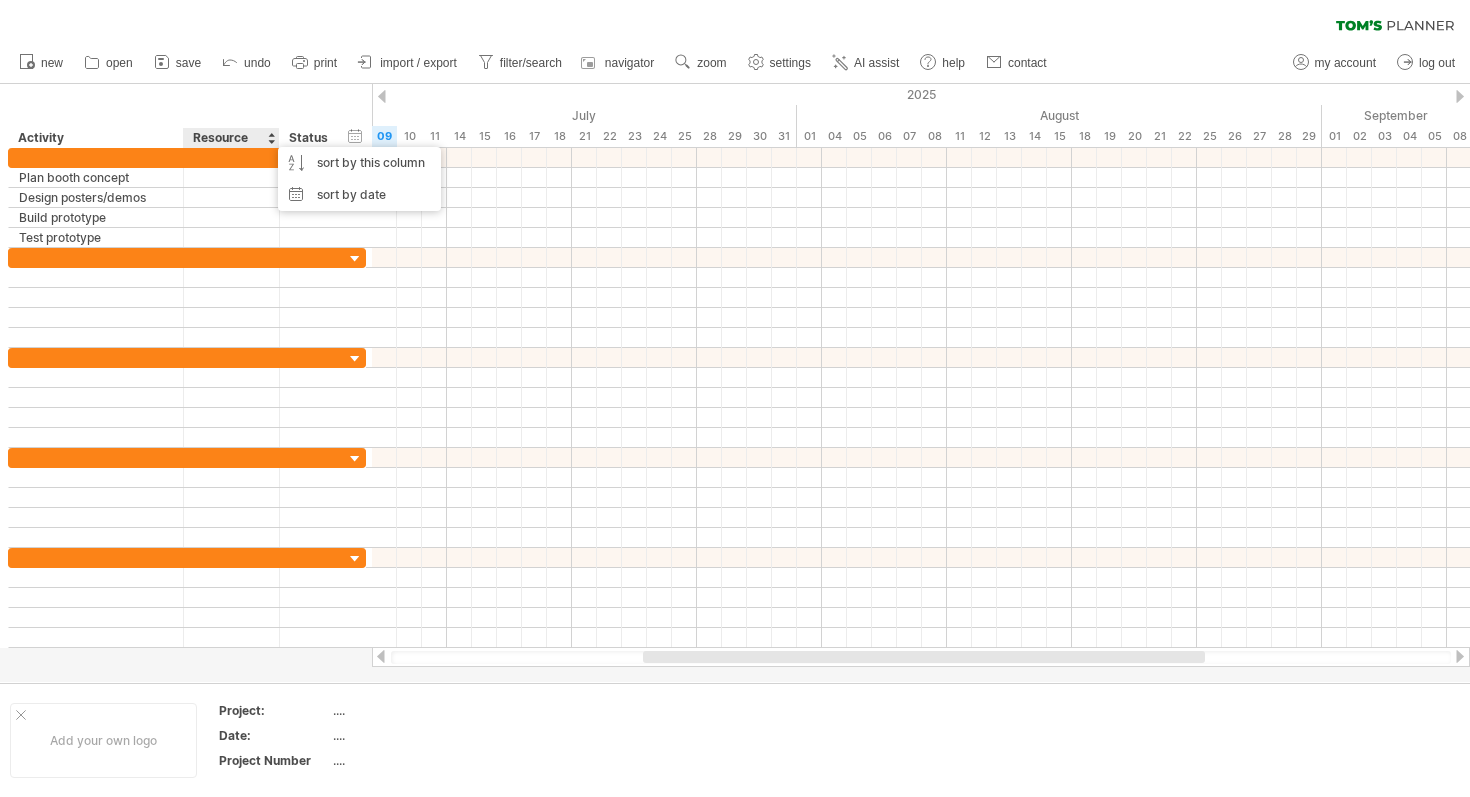 click on "Status" at bounding box center [95, 138] 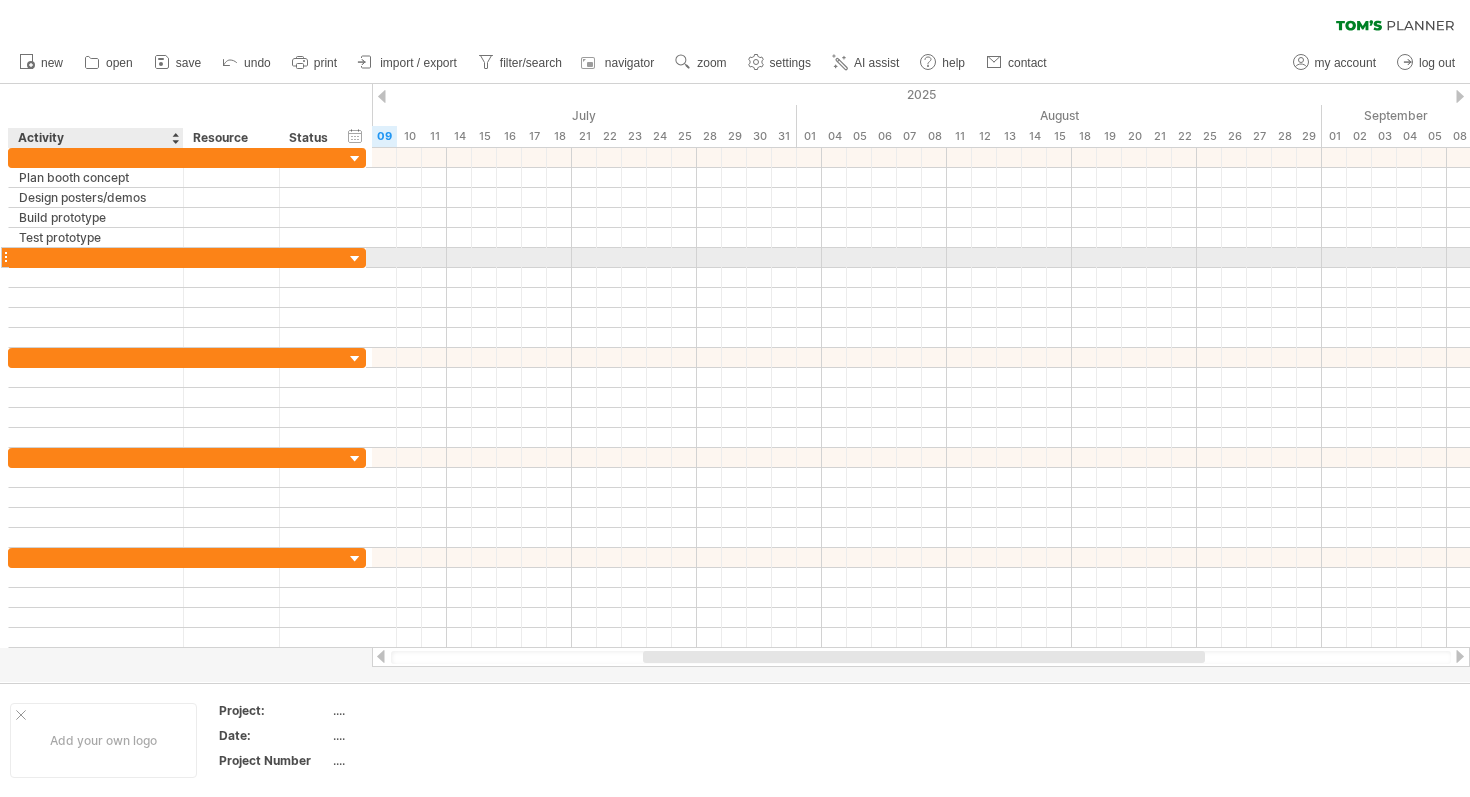 click at bounding box center [181, 258] 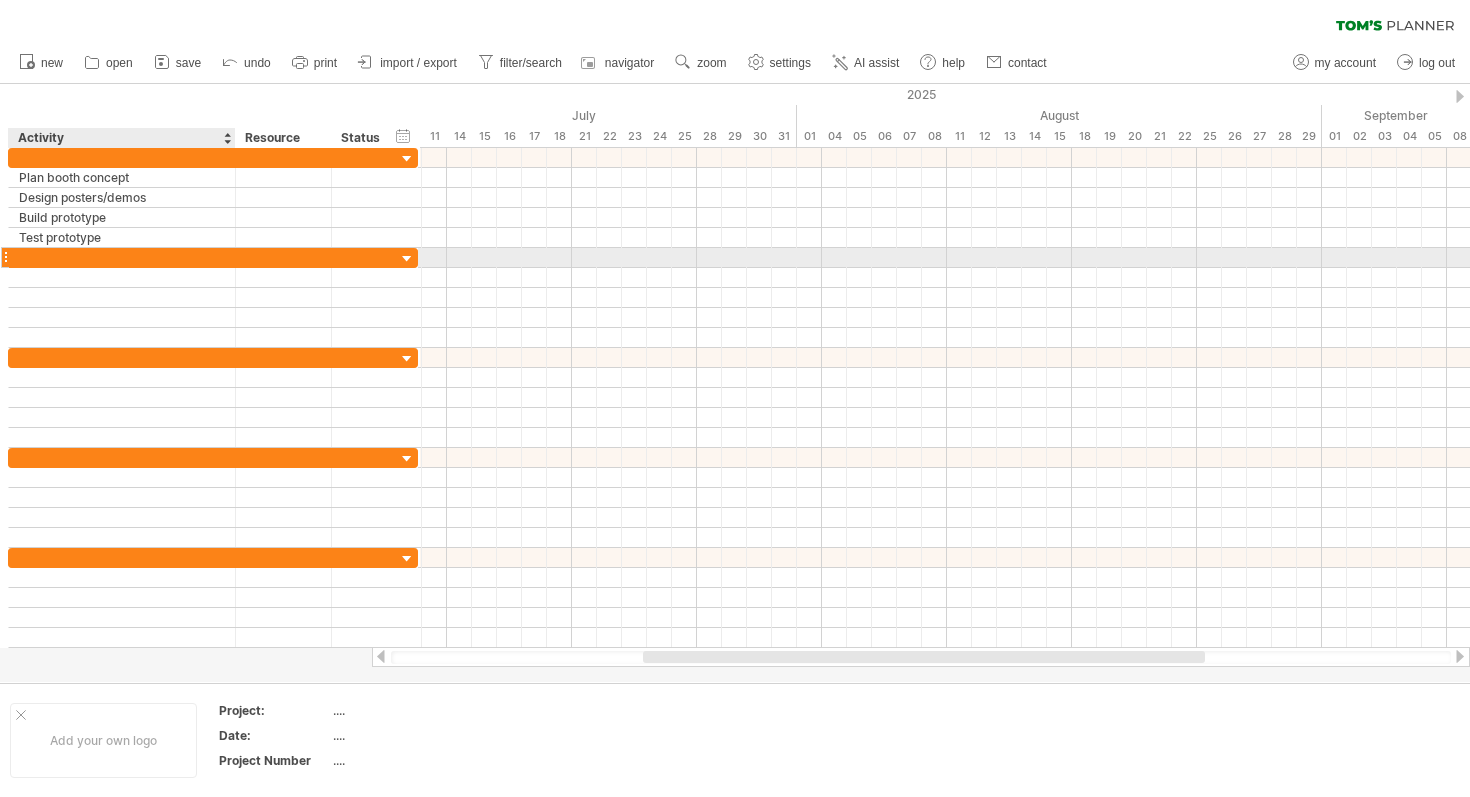 drag, startPoint x: 177, startPoint y: 257, endPoint x: 234, endPoint y: 257, distance: 57 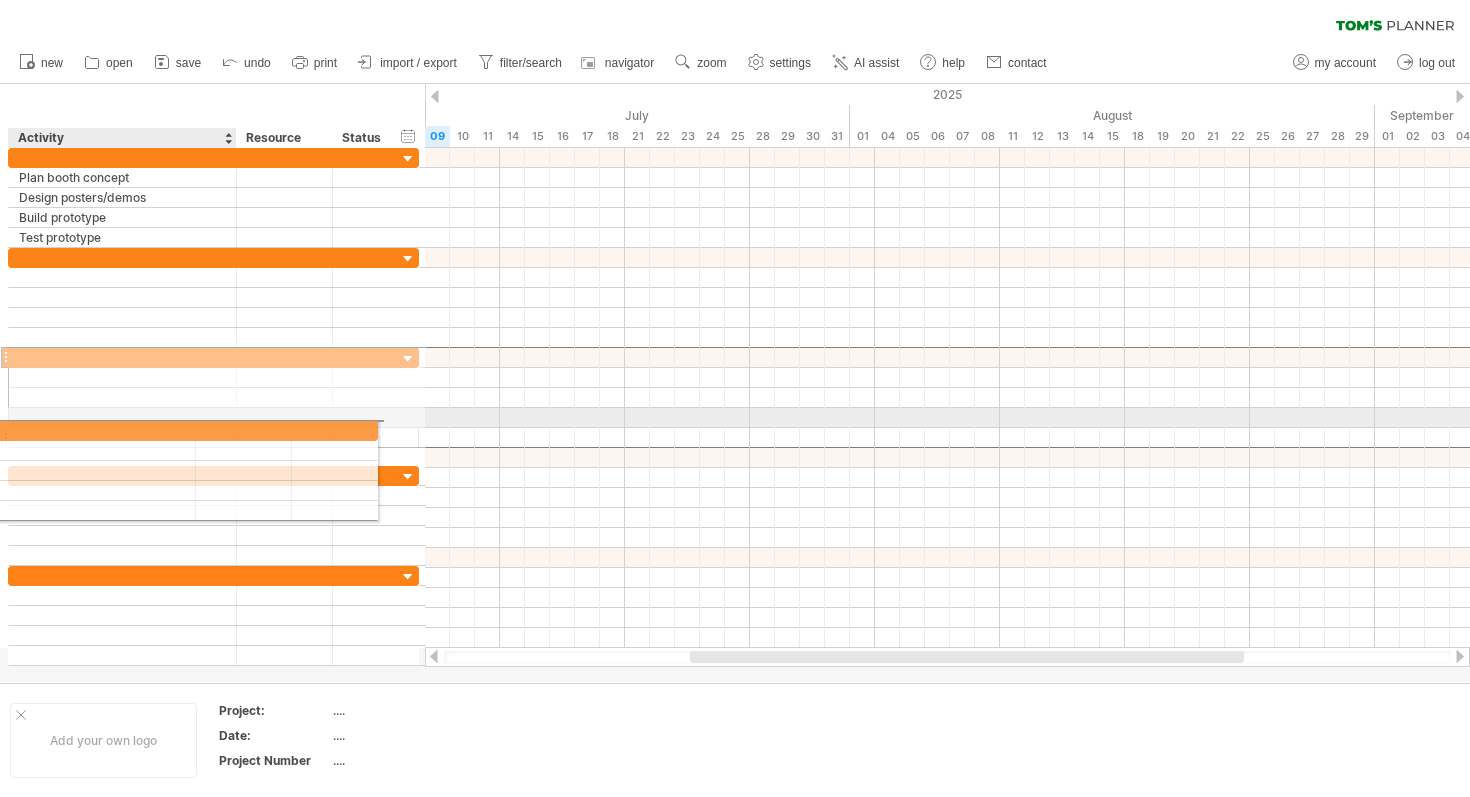 drag, startPoint x: 208, startPoint y: 358, endPoint x: 166, endPoint y: 427, distance: 80.77747 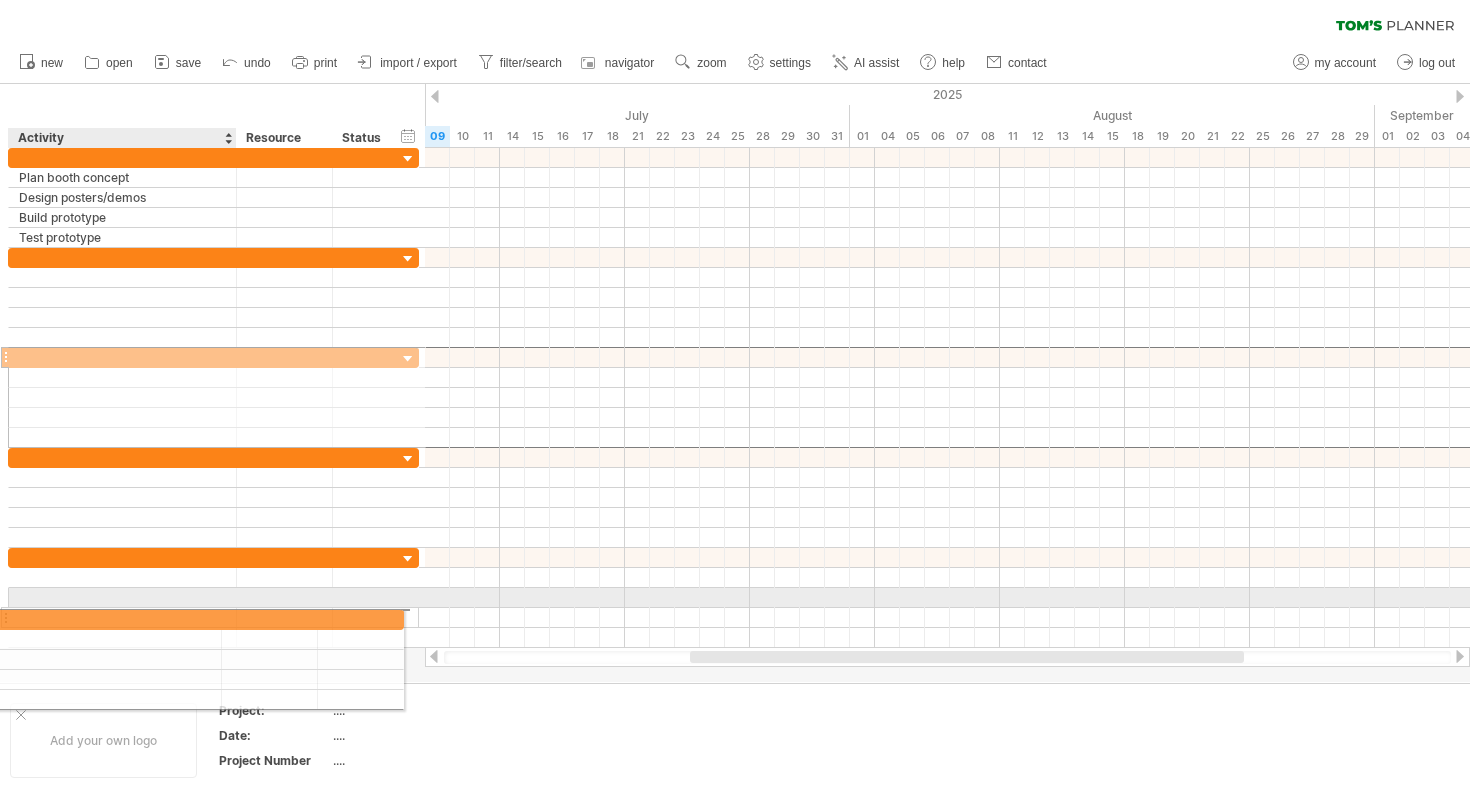 drag, startPoint x: 192, startPoint y: 362, endPoint x: 176, endPoint y: 616, distance: 254.50343 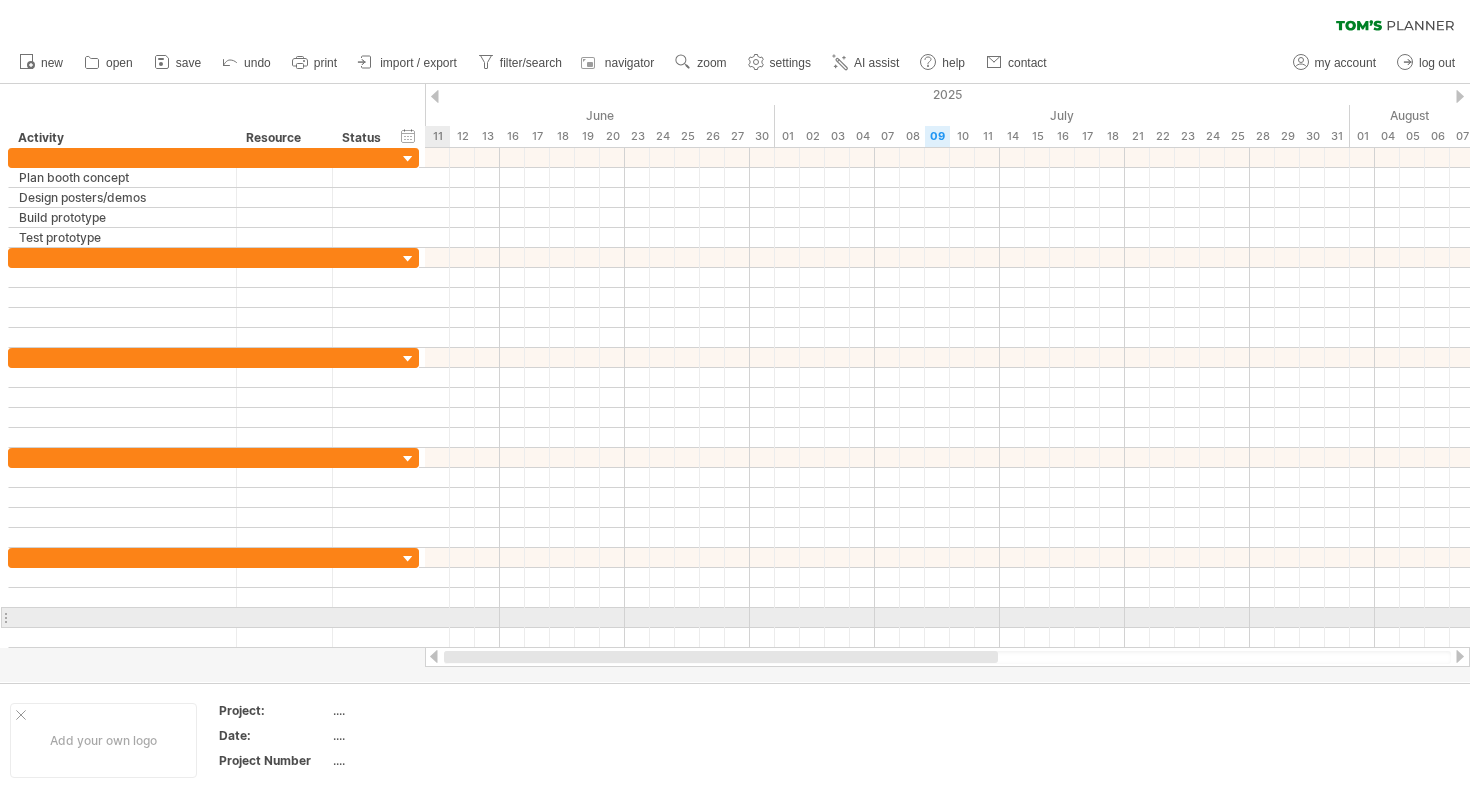 drag, startPoint x: 780, startPoint y: 658, endPoint x: 411, endPoint y: 624, distance: 370.56308 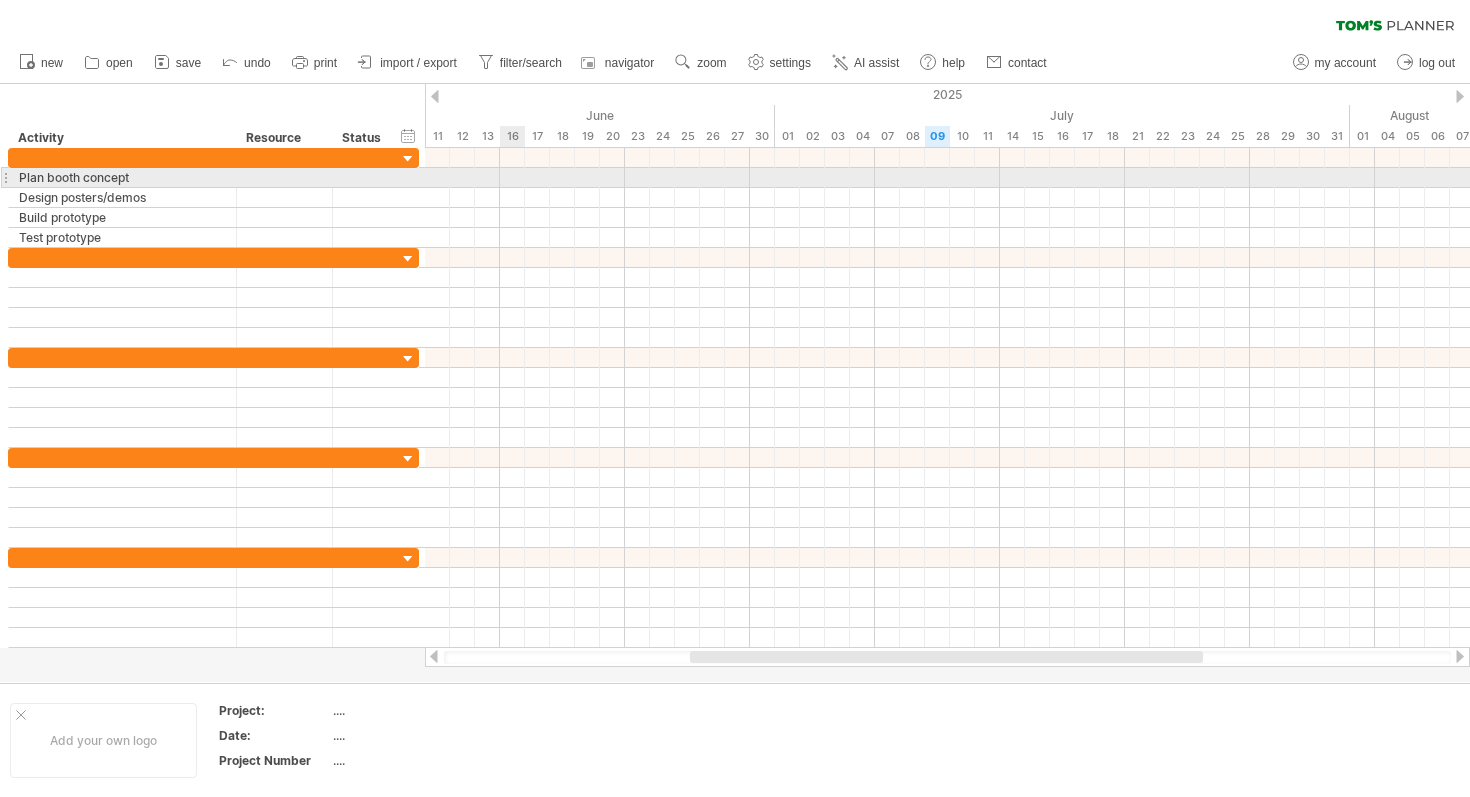 click at bounding box center [947, 178] 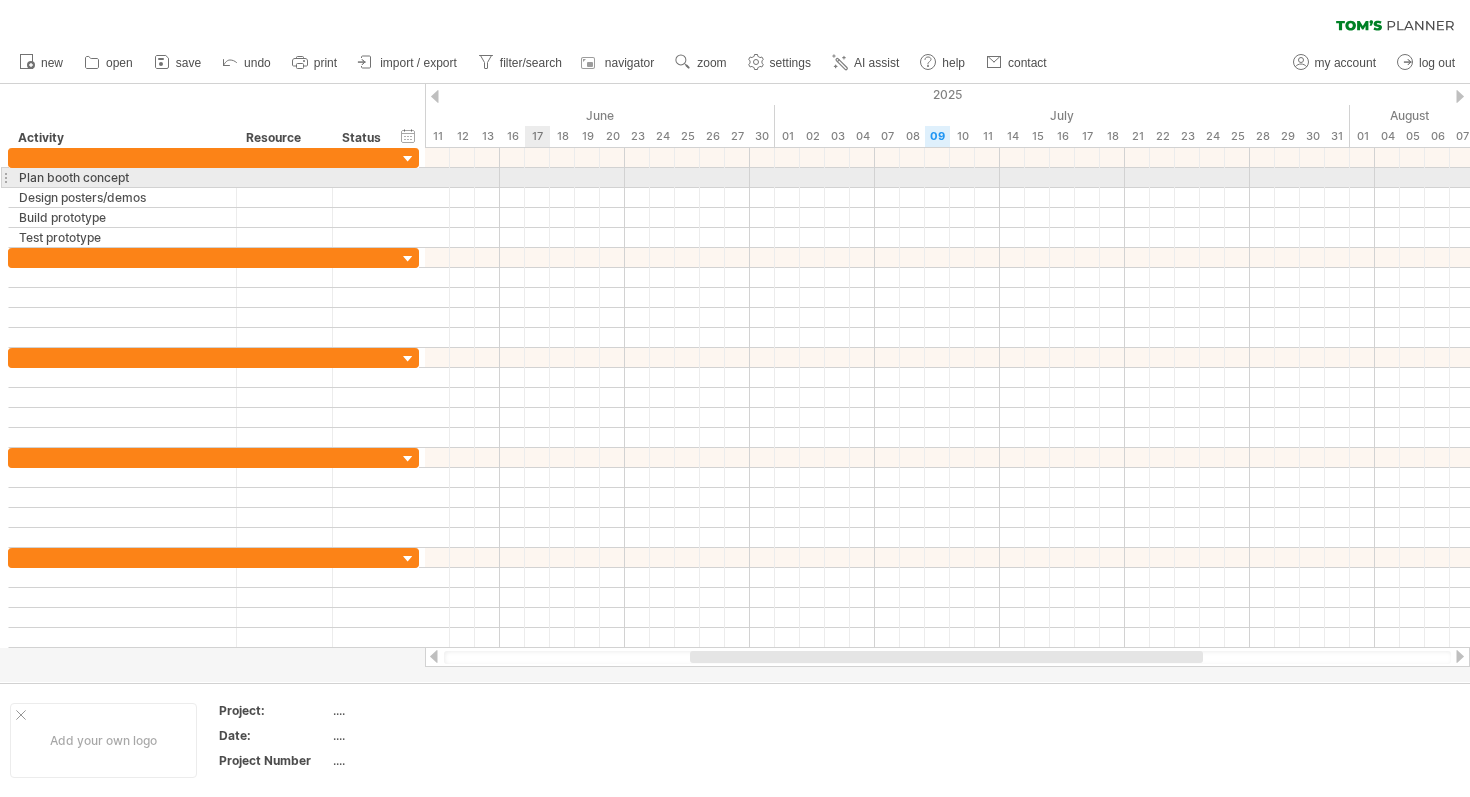 click at bounding box center (947, 178) 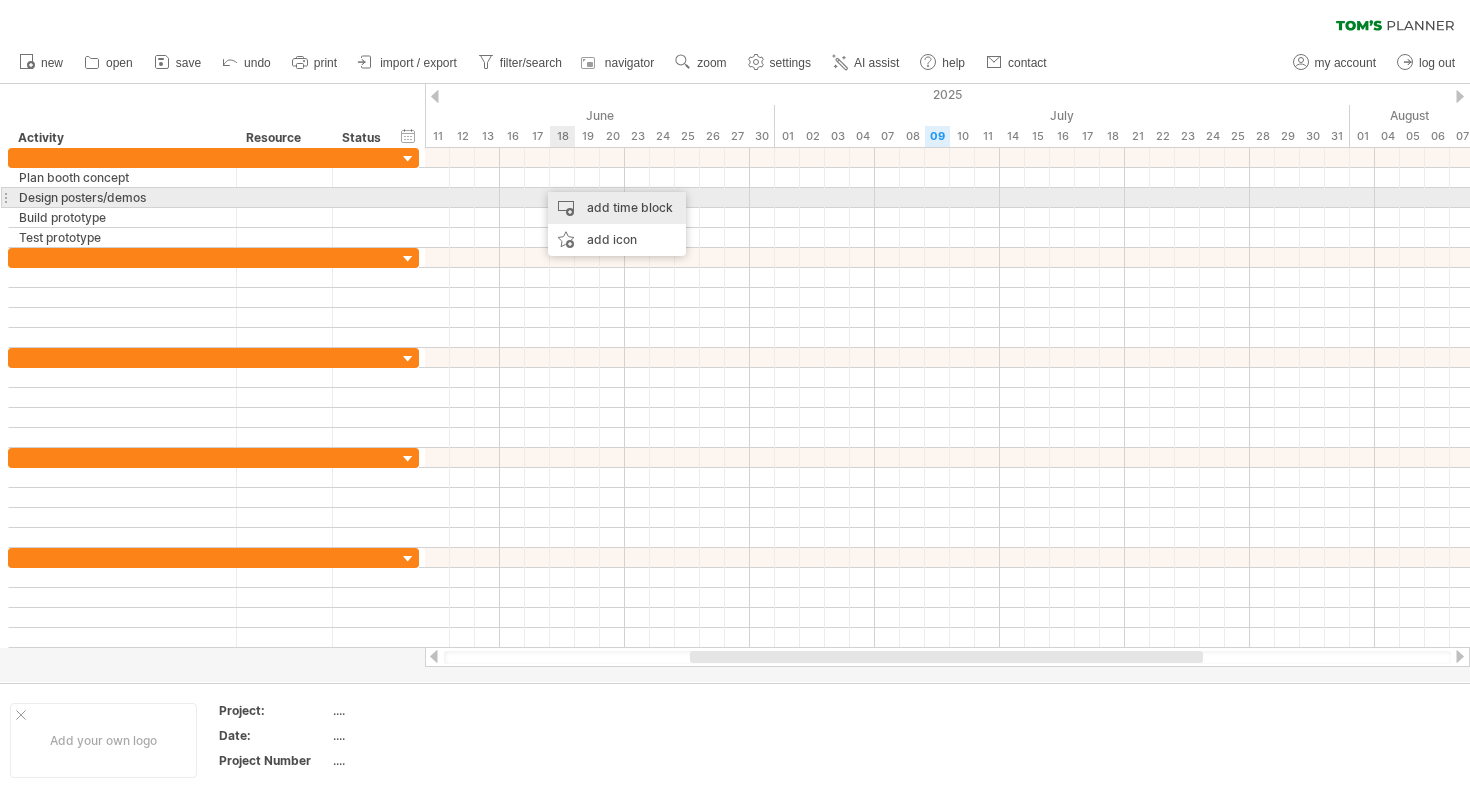 click on "add time block" at bounding box center [617, 208] 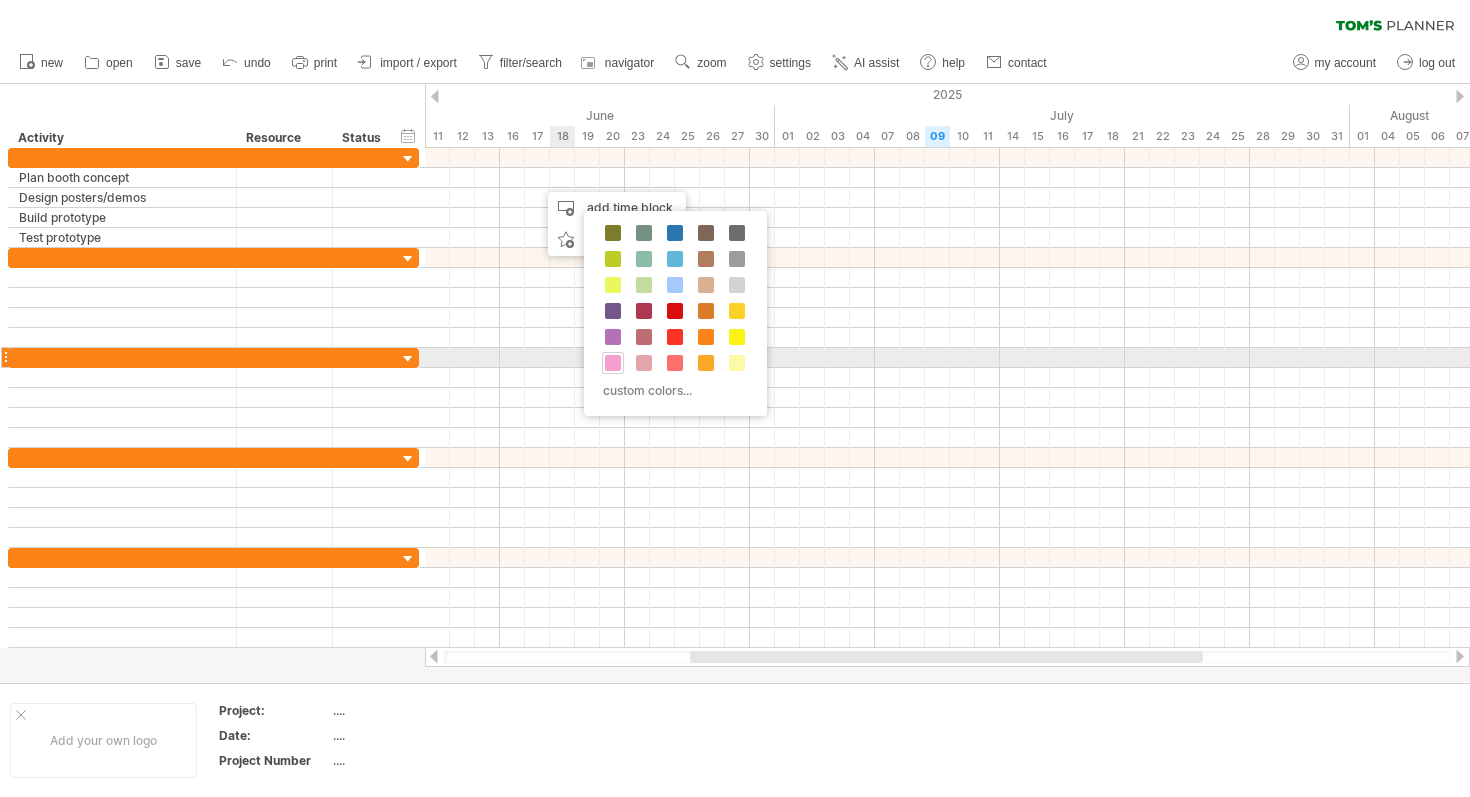 click at bounding box center (613, 363) 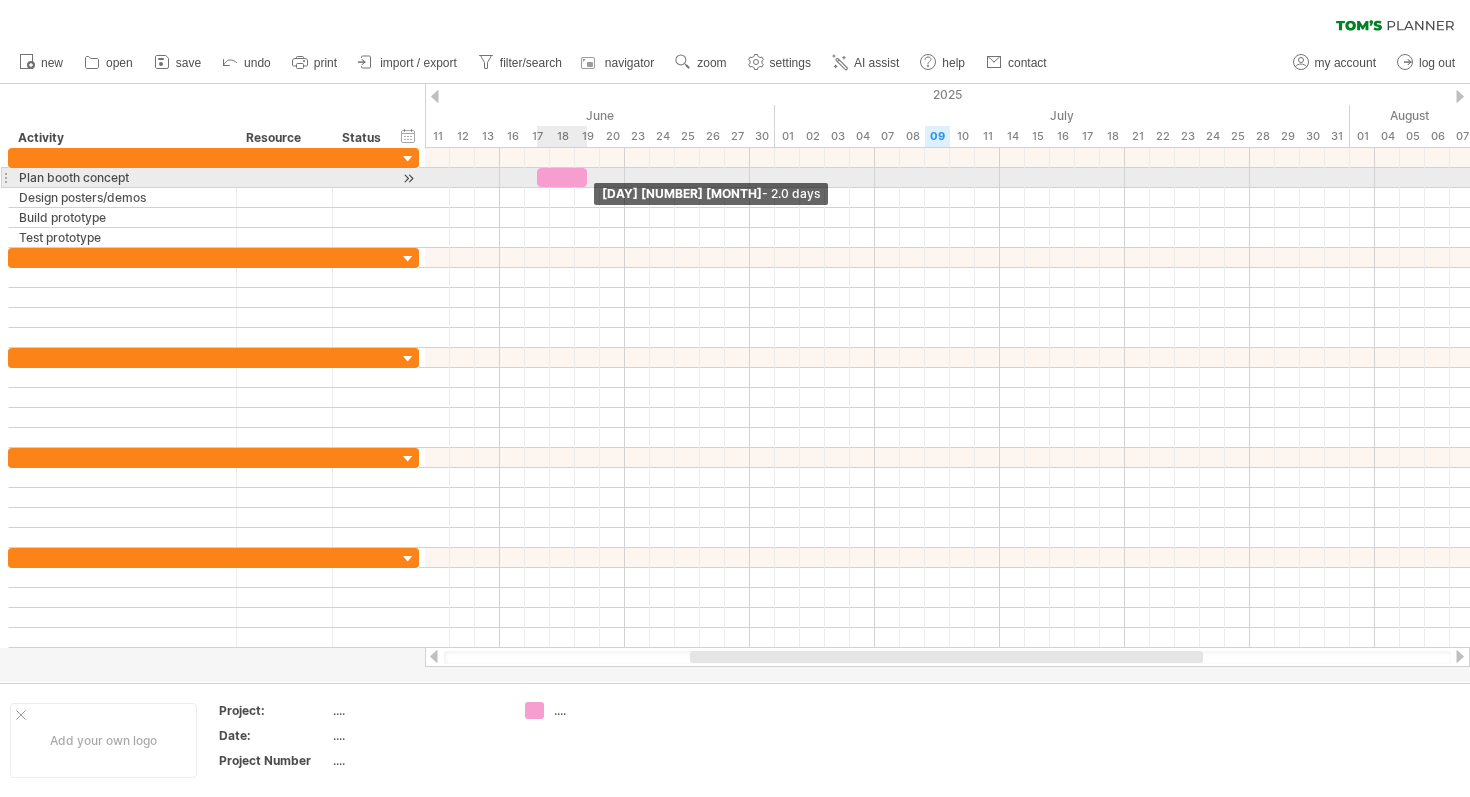 drag, startPoint x: 560, startPoint y: 176, endPoint x: 583, endPoint y: 175, distance: 23.021729 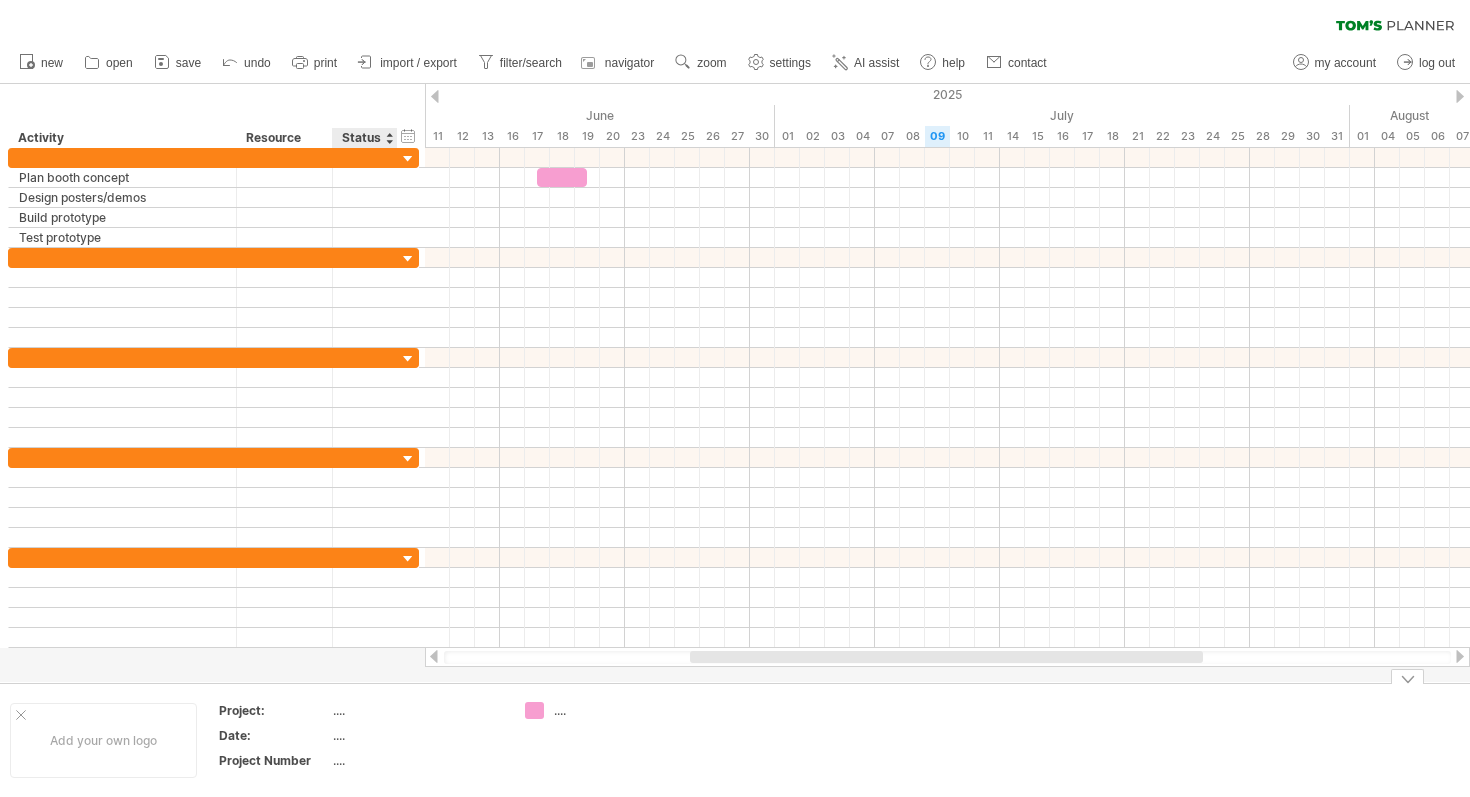 click on "...." at bounding box center [417, 710] 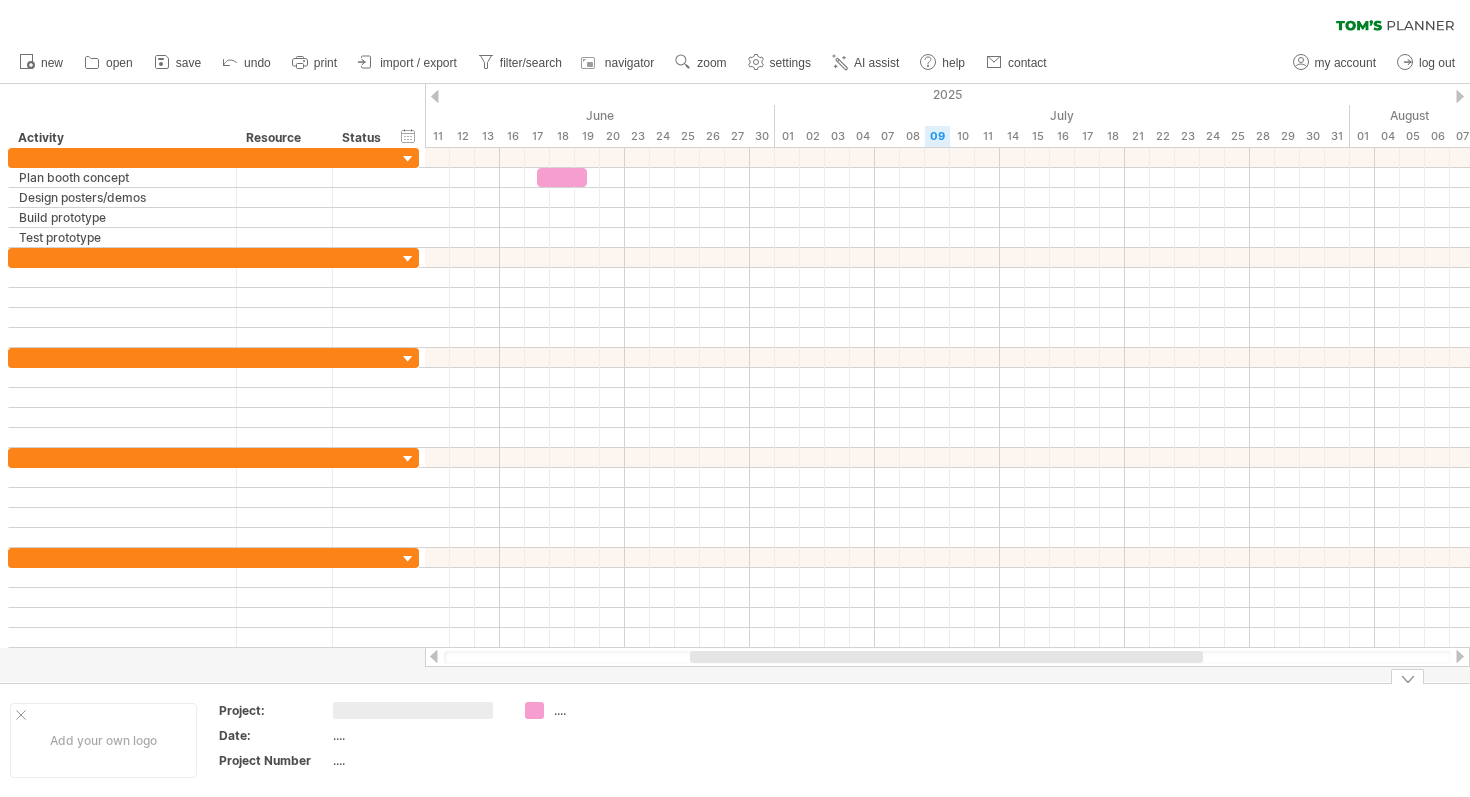 click on "...." at bounding box center [608, 710] 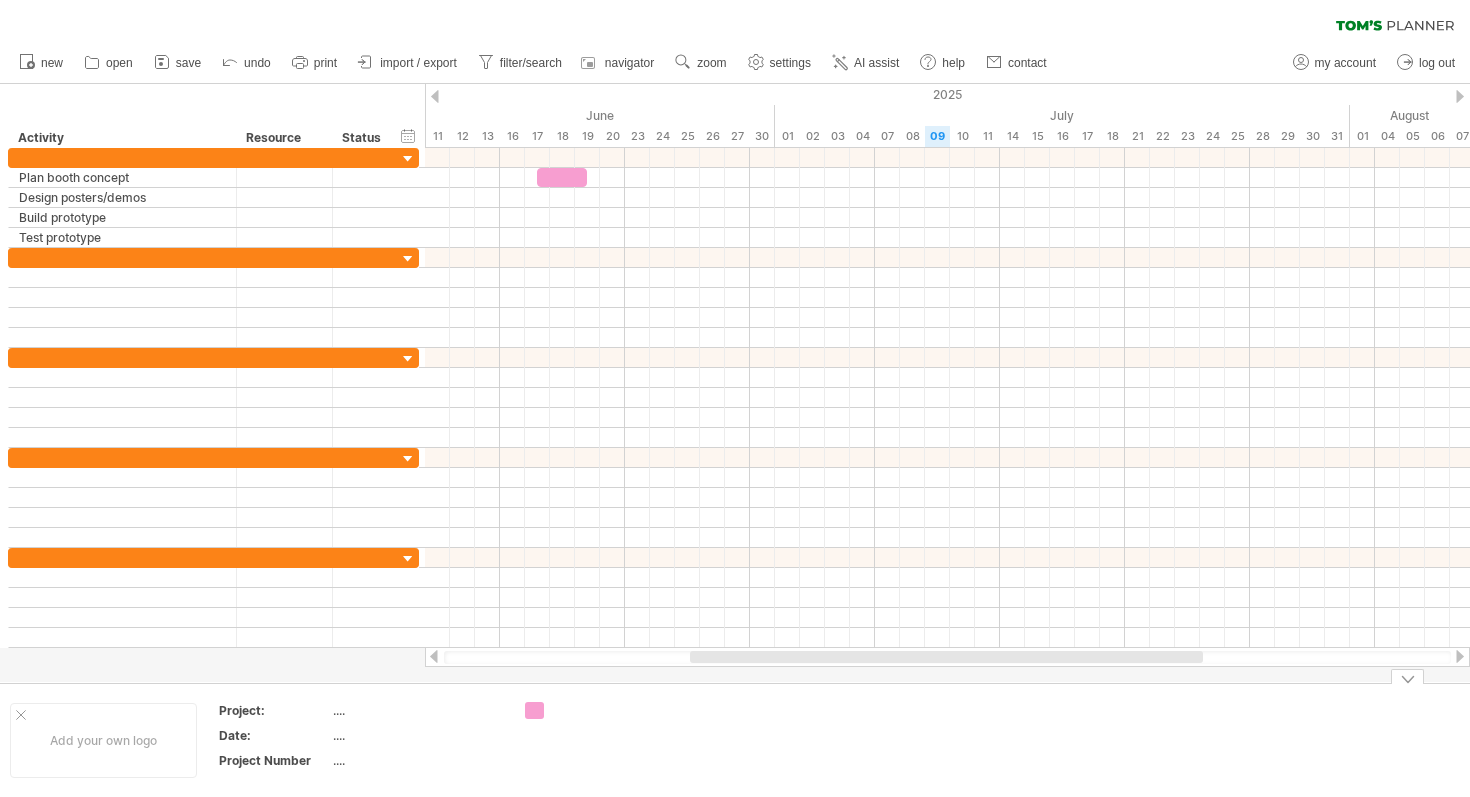 click at bounding box center (594, 740) 